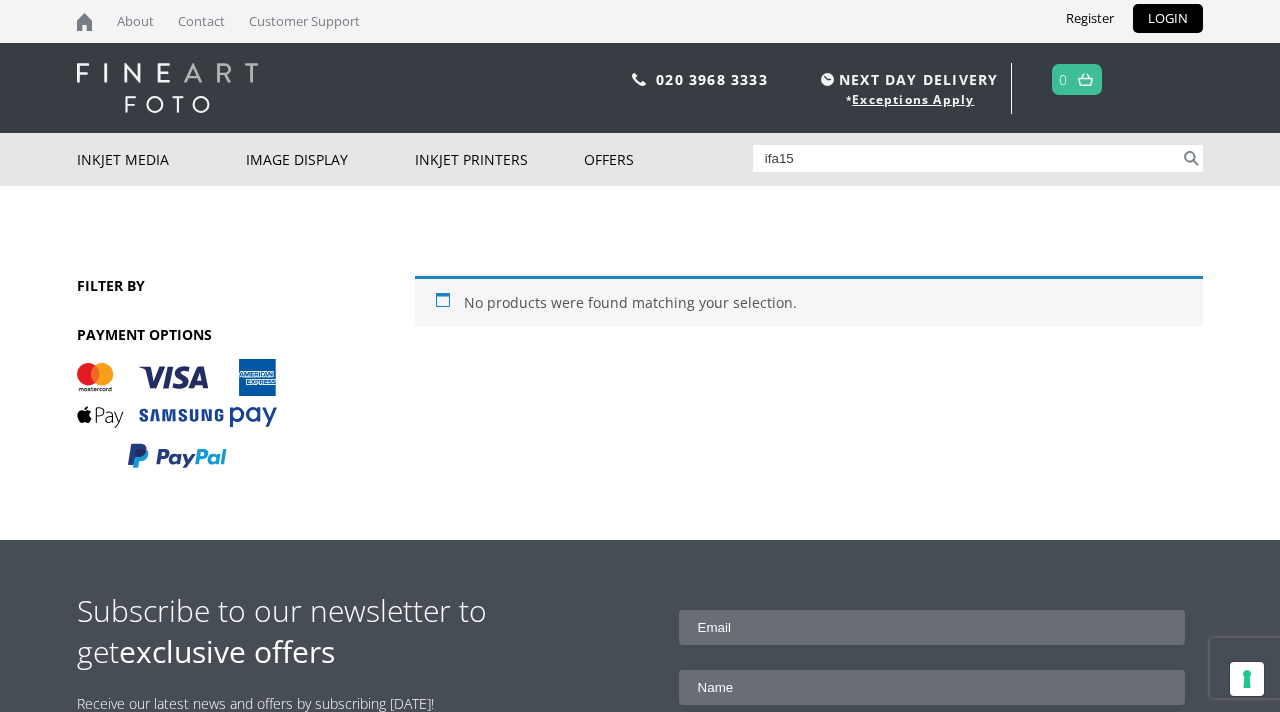 scroll, scrollTop: 0, scrollLeft: 0, axis: both 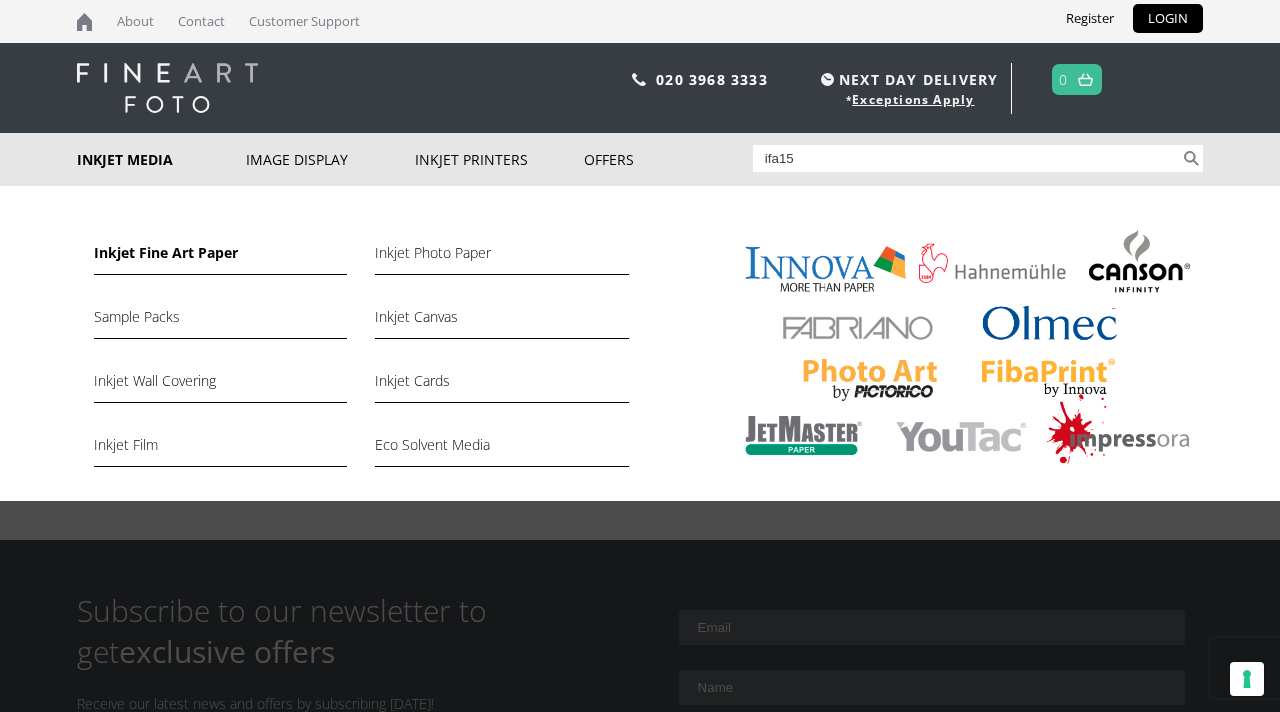click on "Inkjet Fine Art Paper" at bounding box center (220, 258) 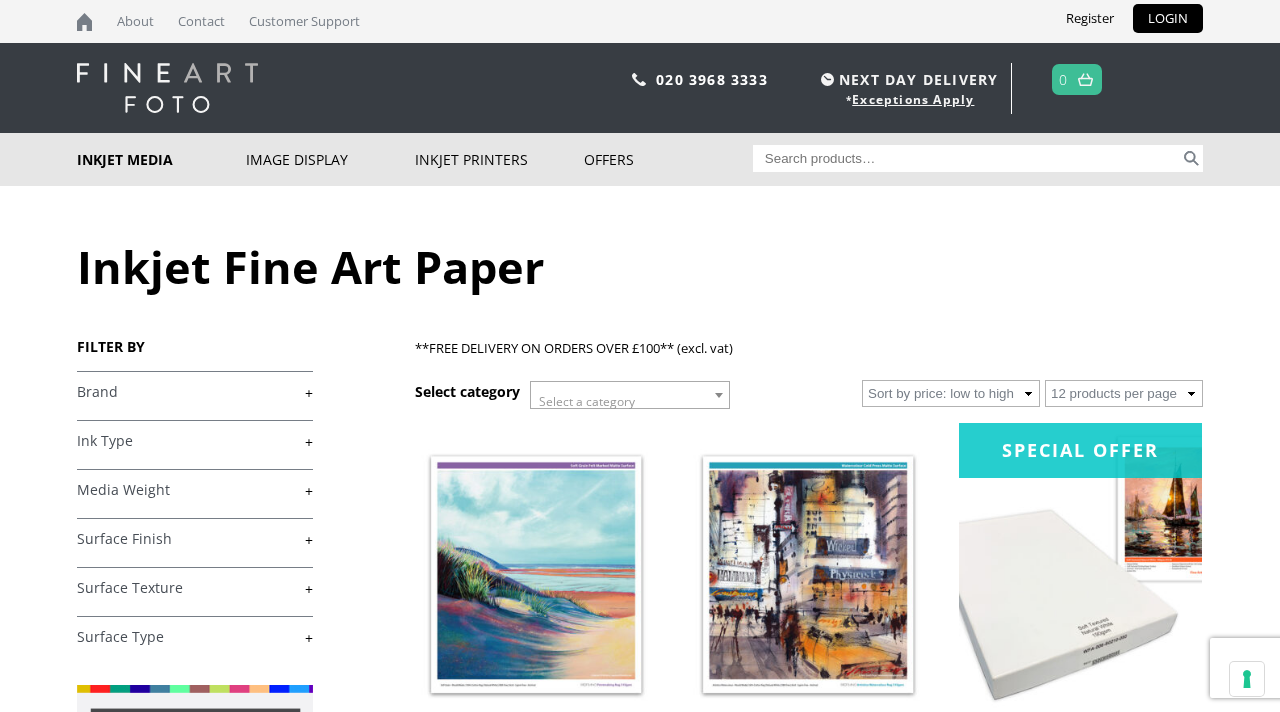 click on "+" at bounding box center (195, 392) 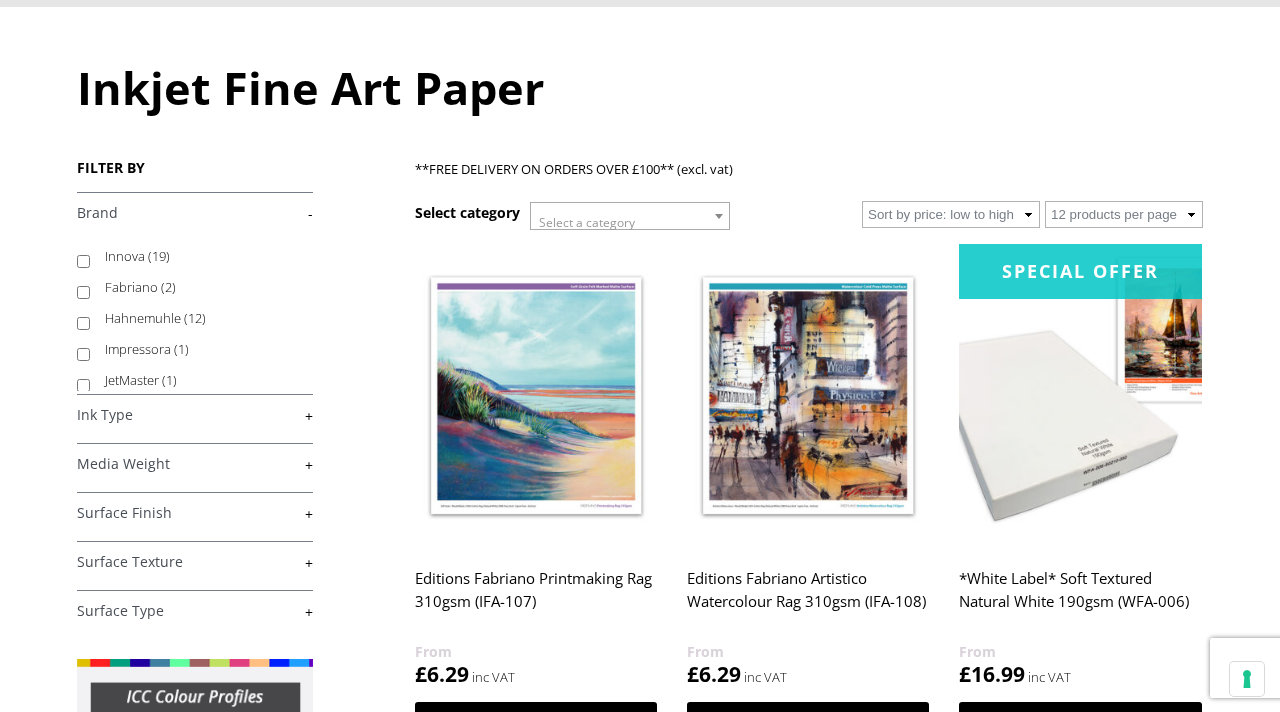 scroll, scrollTop: 179, scrollLeft: 0, axis: vertical 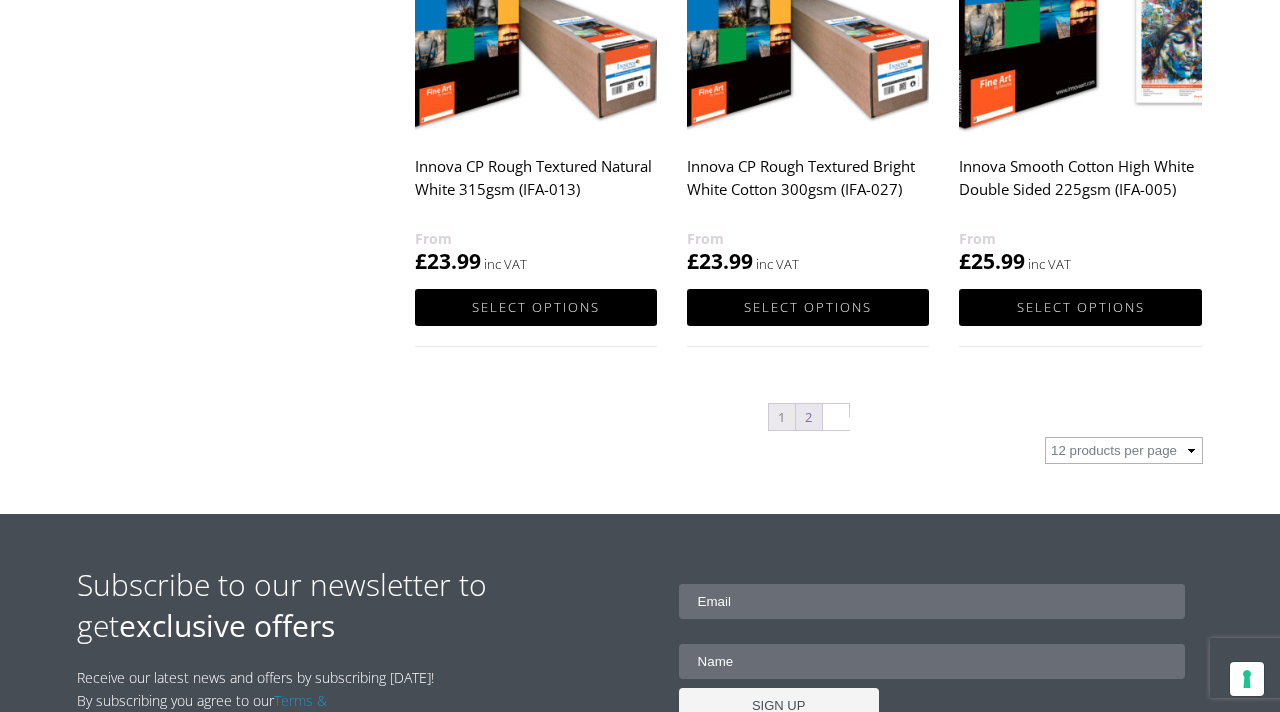 click on "2" at bounding box center [809, 417] 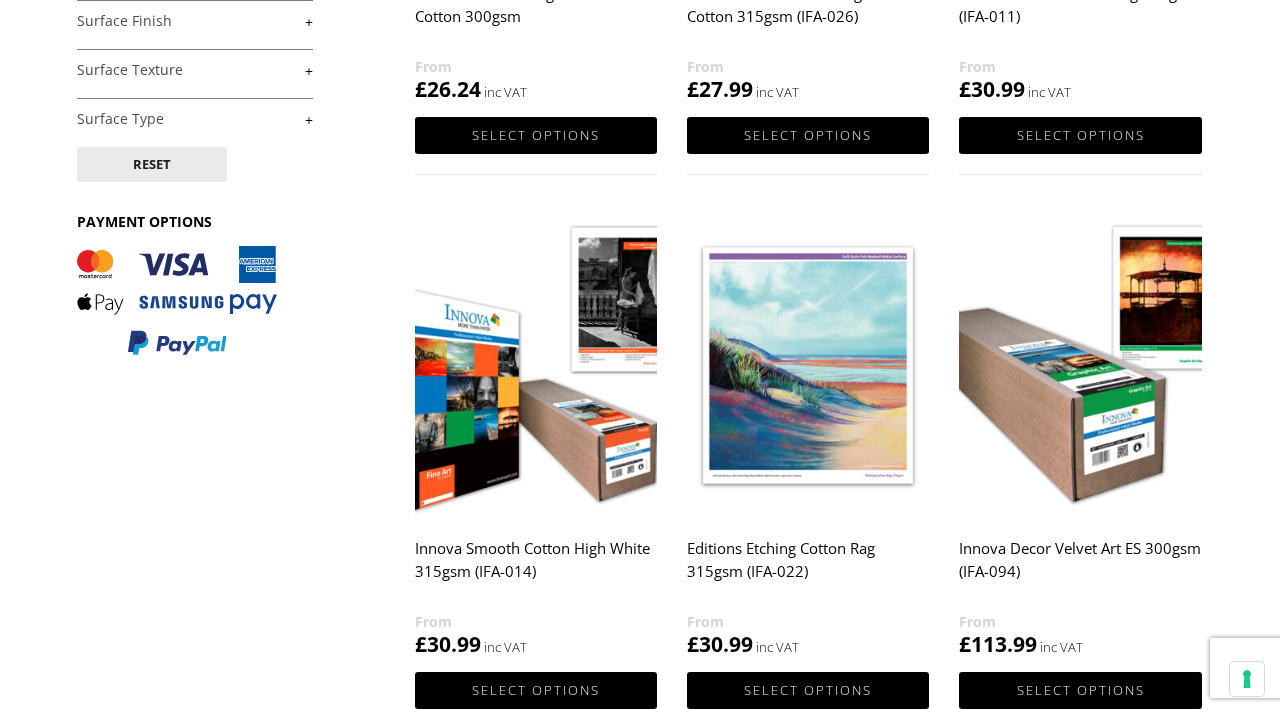 scroll, scrollTop: 942, scrollLeft: 0, axis: vertical 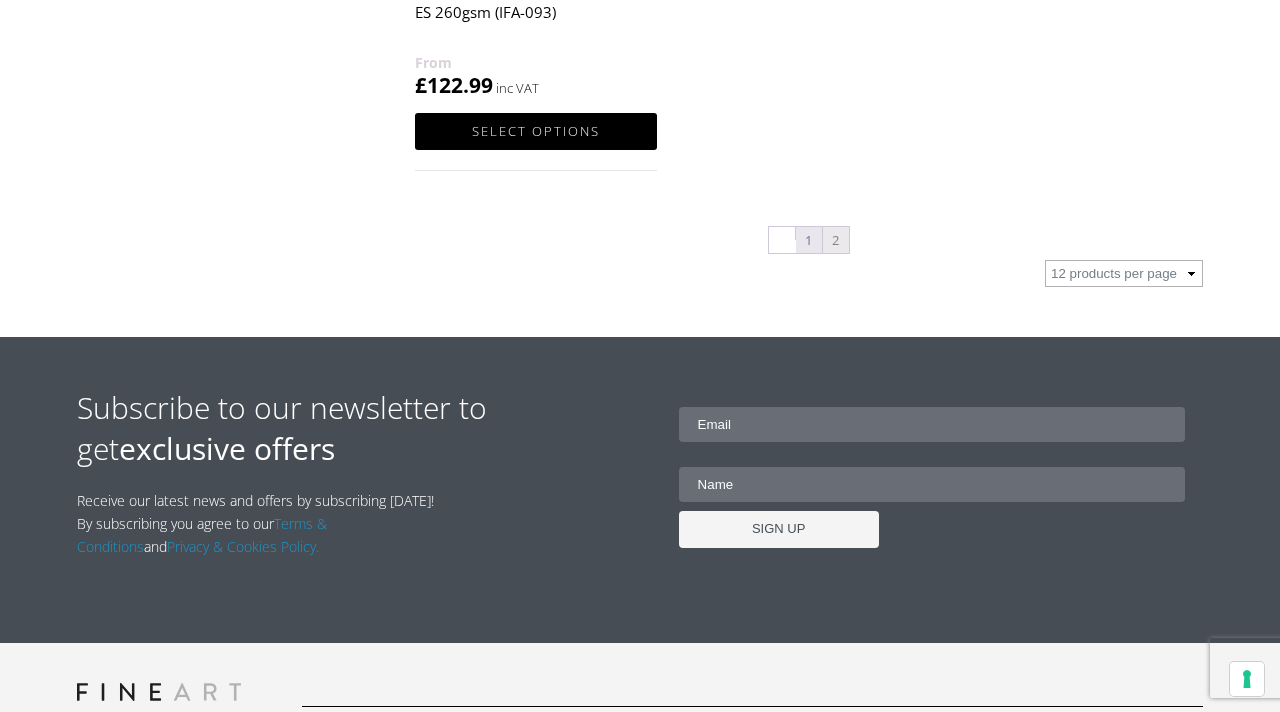 click on "1" at bounding box center (809, 240) 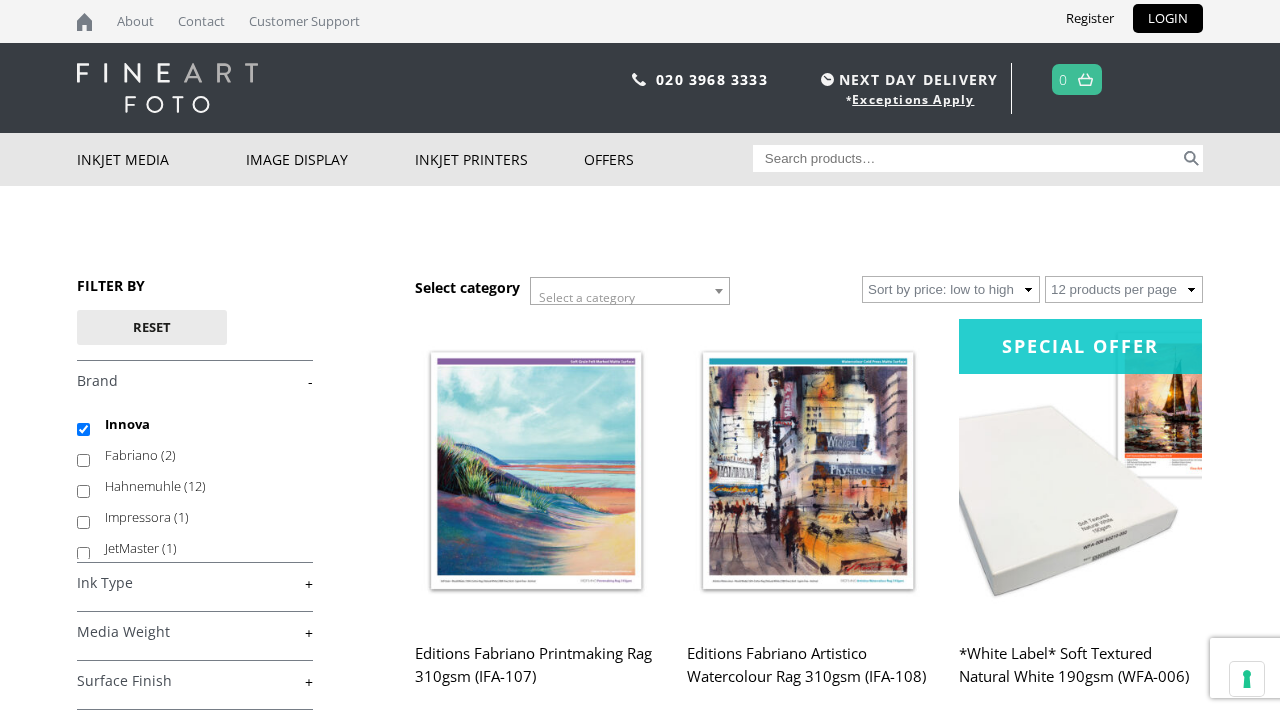 scroll, scrollTop: 0, scrollLeft: 0, axis: both 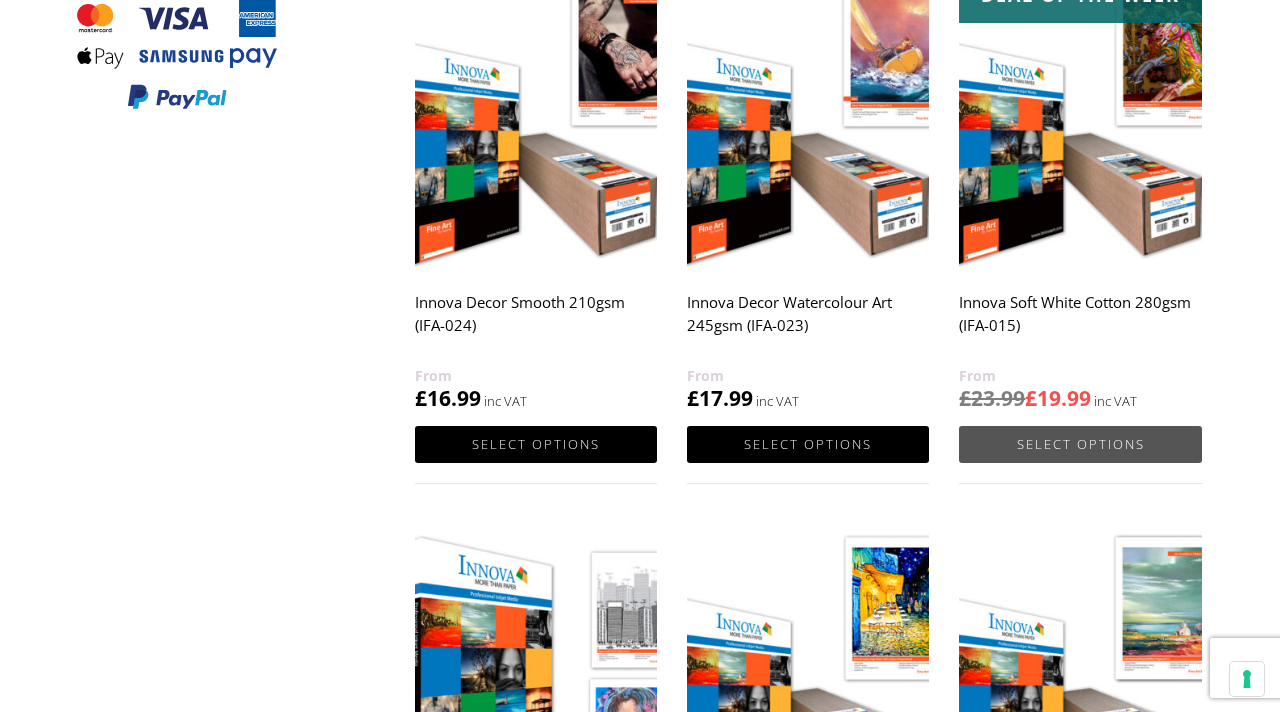 click on "Select options" at bounding box center (1080, 444) 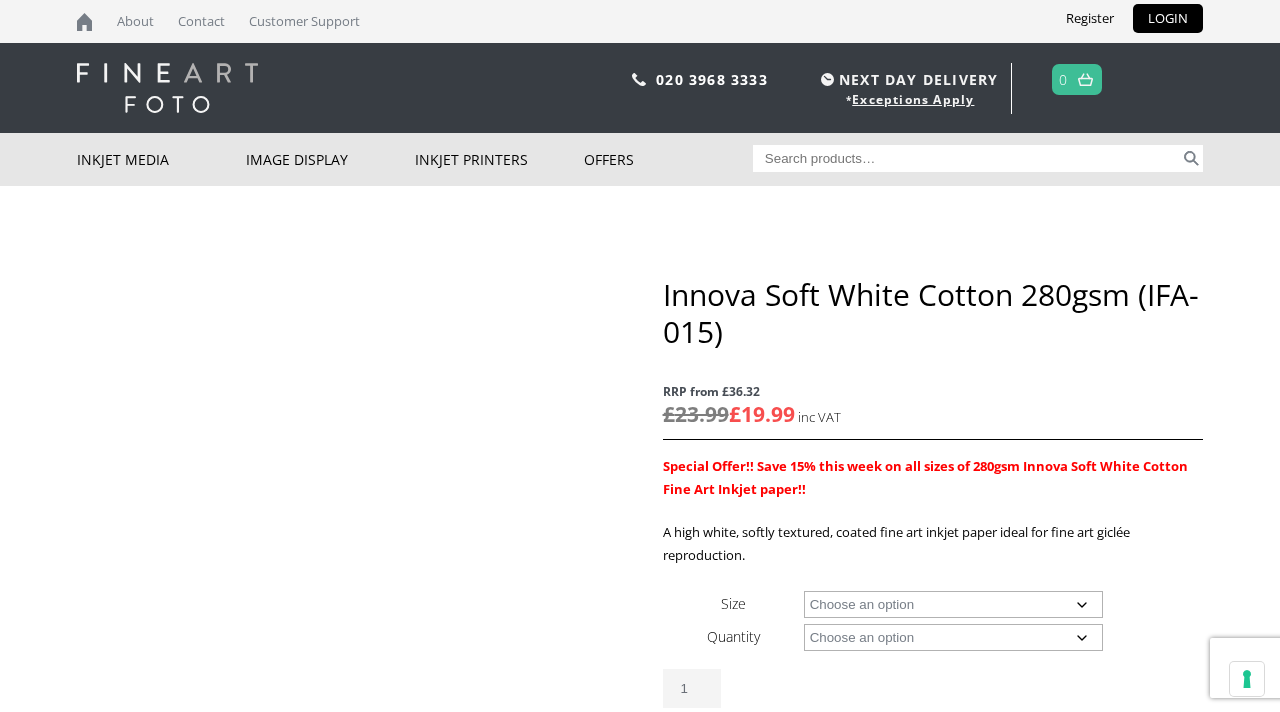 click on "Innova Soft White Cotton 280gsm (IFA-015) RRP from £36.32 £ 23.99 £ 19.99
Special Offer!! Save 15% this week on all sizes of 280gsm Innova Soft White Cotton Fine Art Inkjet paper!!
A high white, softly textured, coated fine art inkjet paper ideal for fine art giclée reproduction.
Size
Choose an option A4 Sheet A3 Sheet A3+ Sheet A2 Sheet 17" Wide Roll 24" Wide Roll 36" Wide Roll 44" Wide Roll 60" Wide Roll
Quantity
Choose an option 15m 25 Sheets Clear
Innova Soft White Cotton 280gsm (IFA-015) quantity
1
Add to basket
Share with a friend
SKU:  IFA-015
Categories:  Best Offers Of The Week ,  Deal of the week ,  Inkjet Fine Art Paper ,  Inkjet Media ,  Offers" at bounding box center [933, 540] 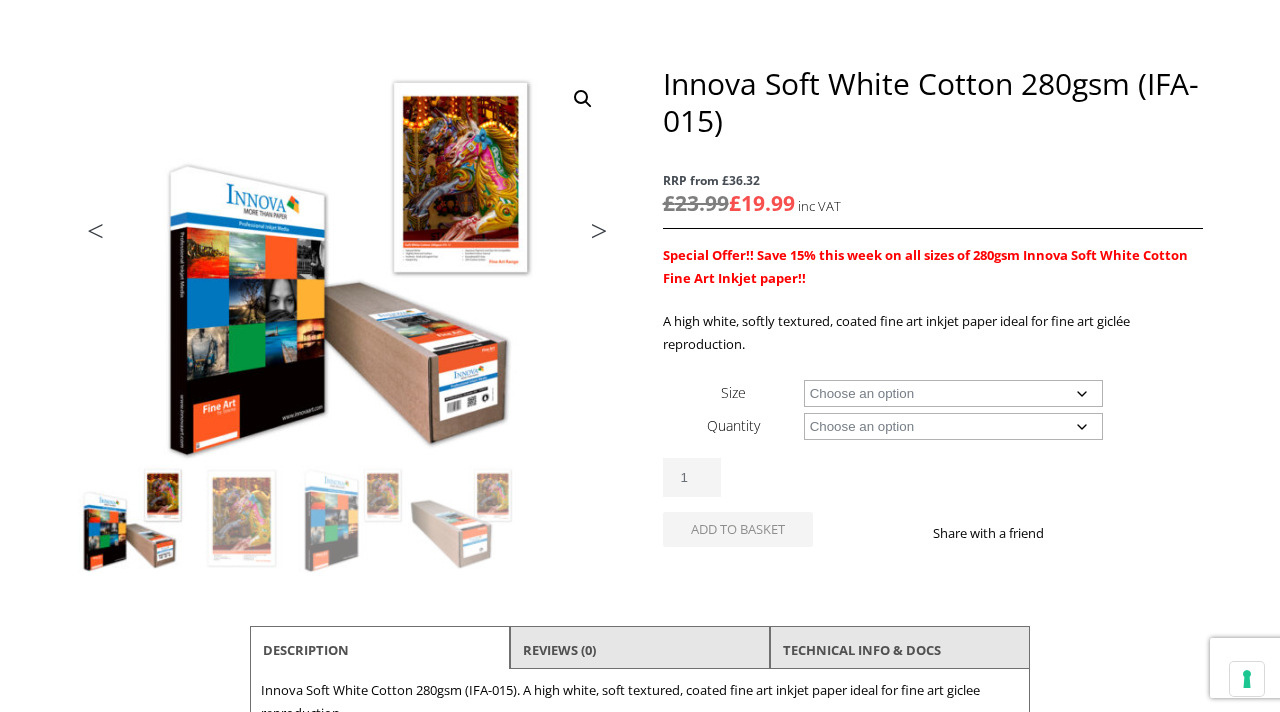 scroll, scrollTop: 211, scrollLeft: 0, axis: vertical 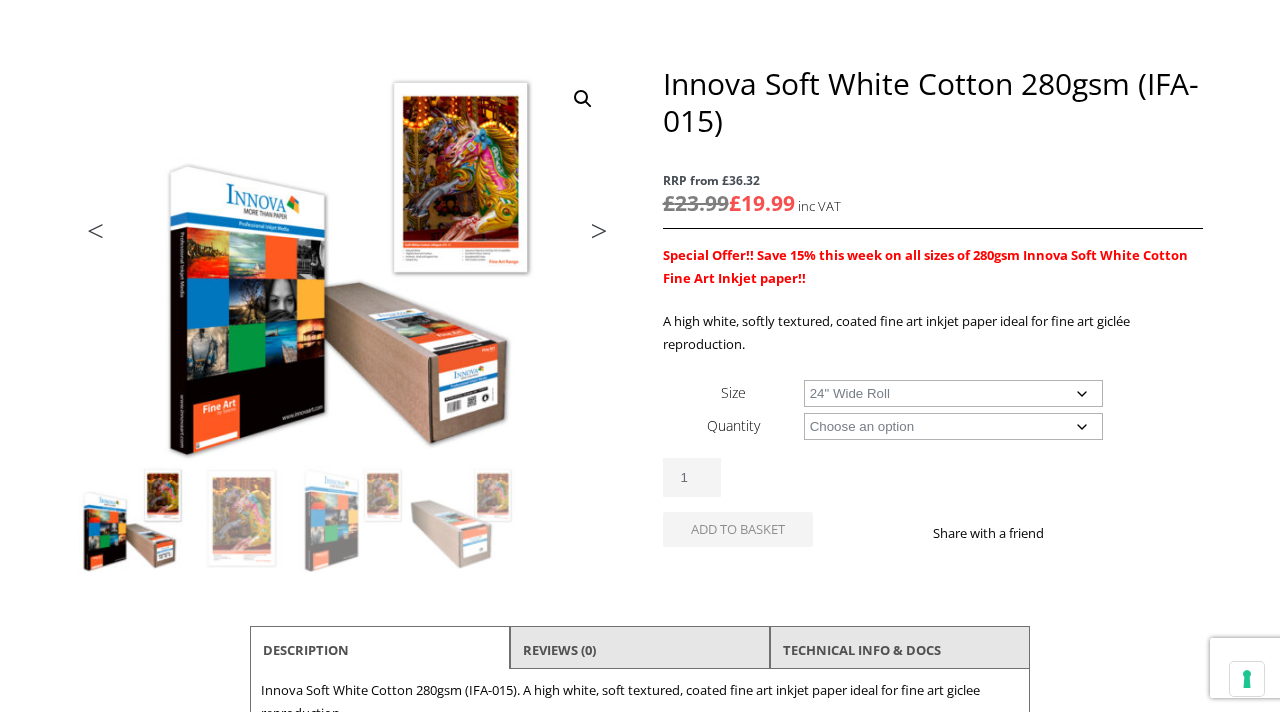 select on "24-wide-roll" 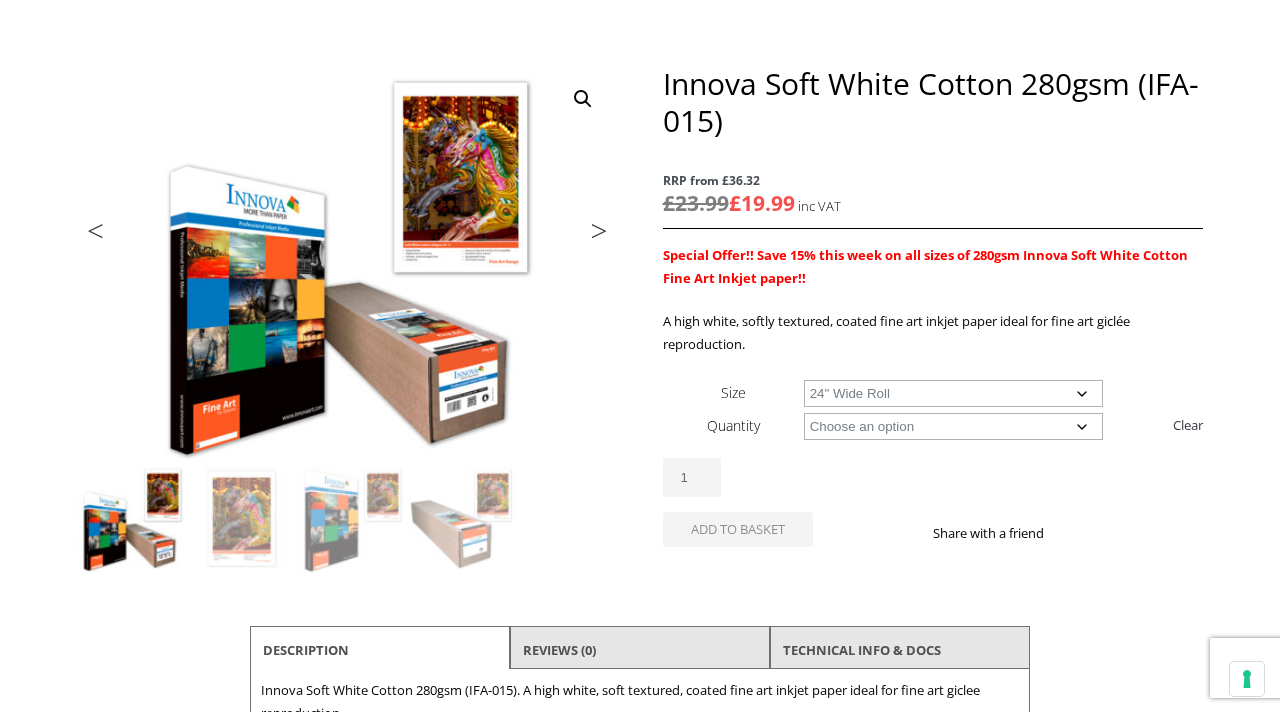 click on "Choose an option 15m" 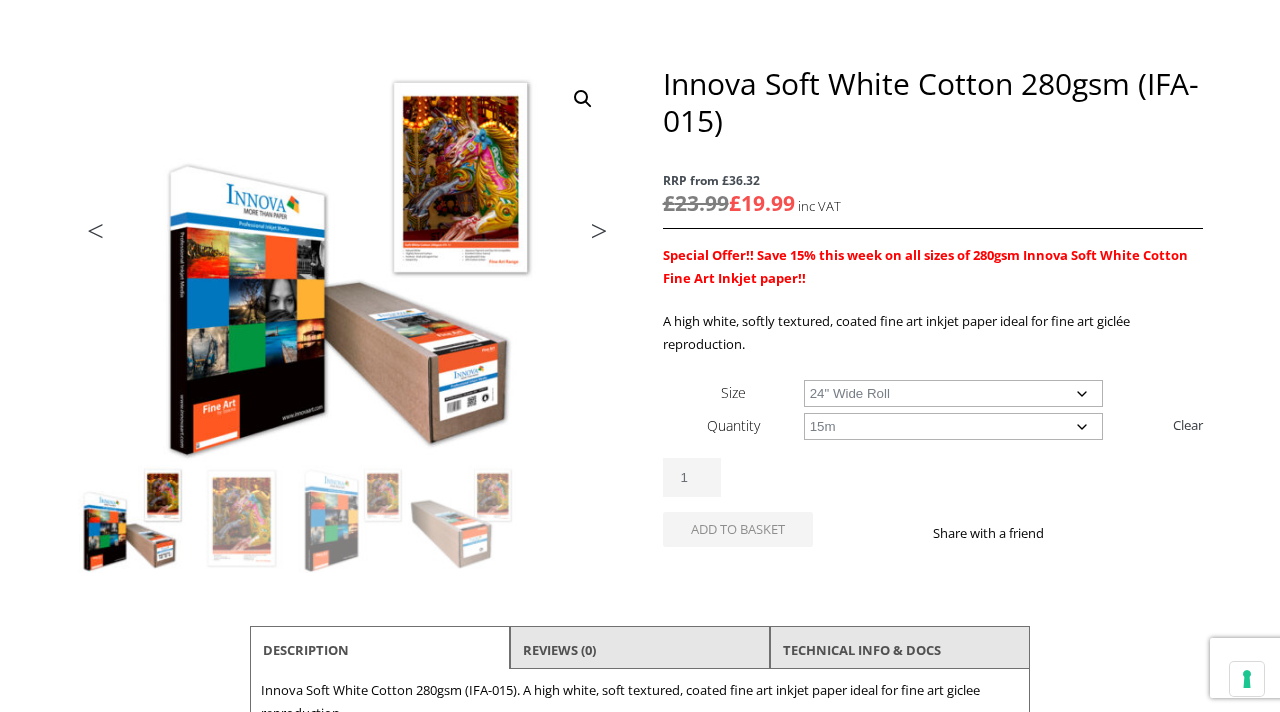 select on "24-wide-roll" 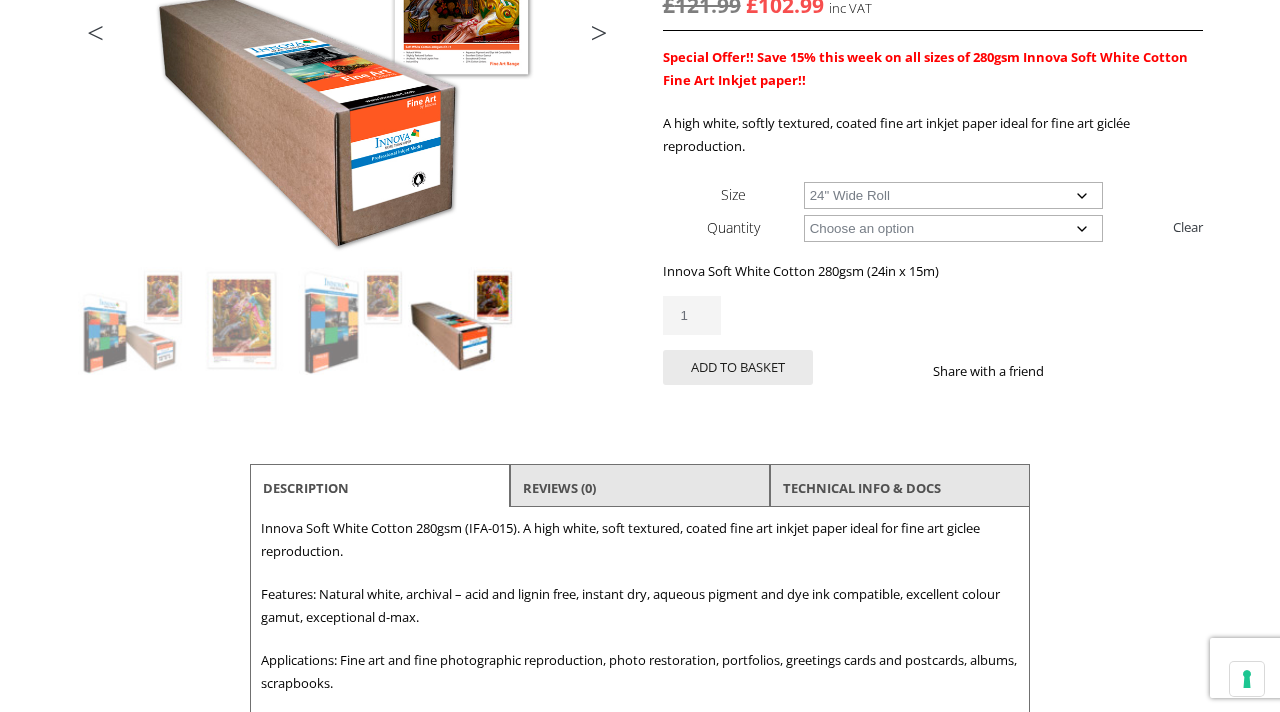 scroll, scrollTop: 370, scrollLeft: 0, axis: vertical 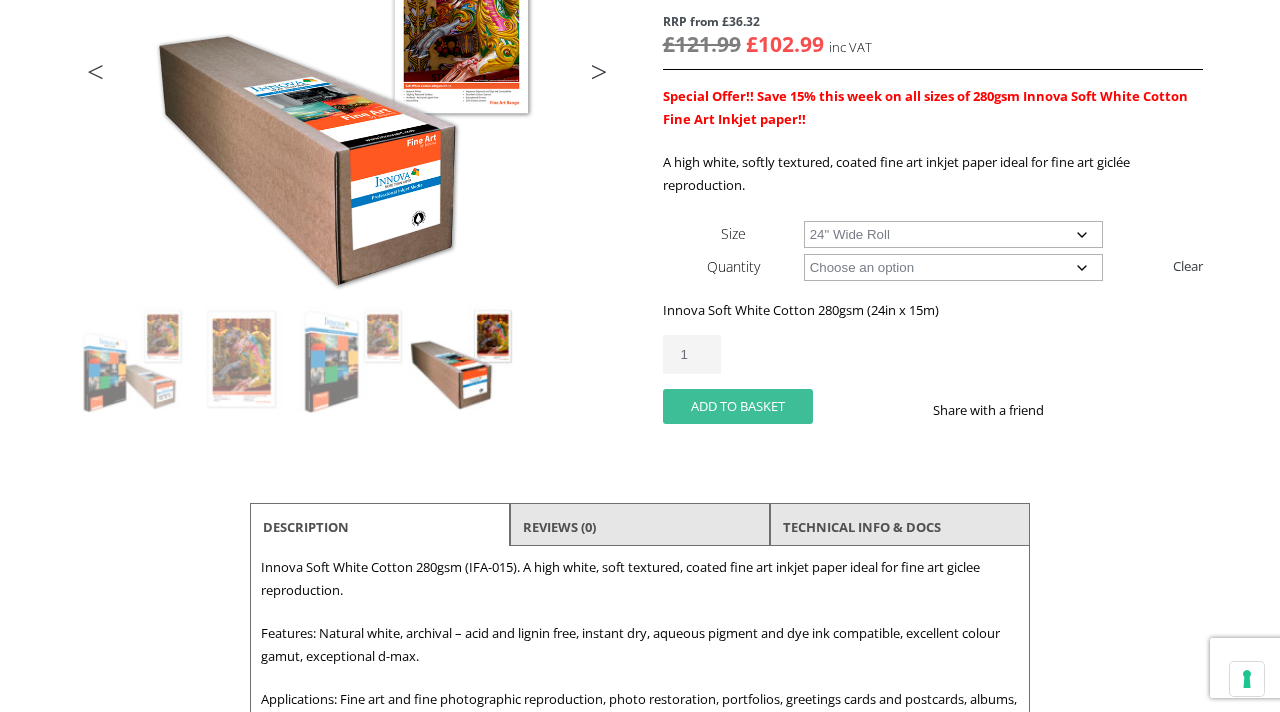 click on "Add to basket" 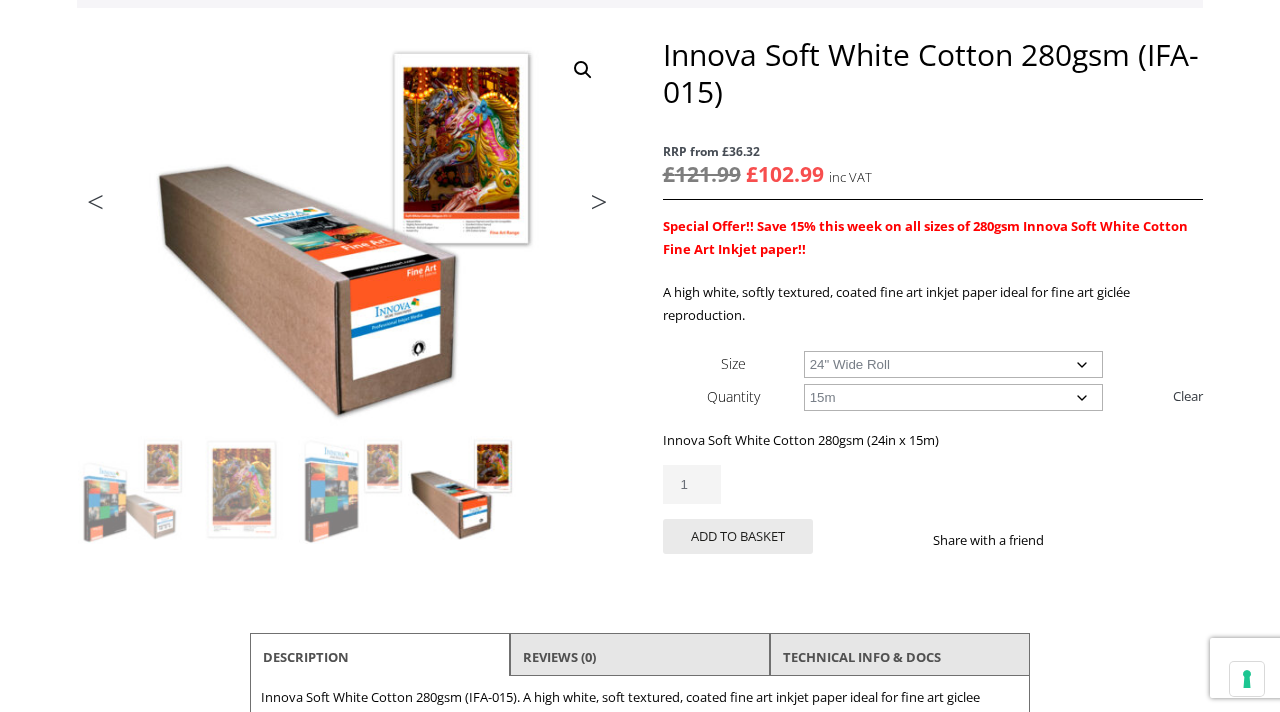 scroll, scrollTop: 0, scrollLeft: 0, axis: both 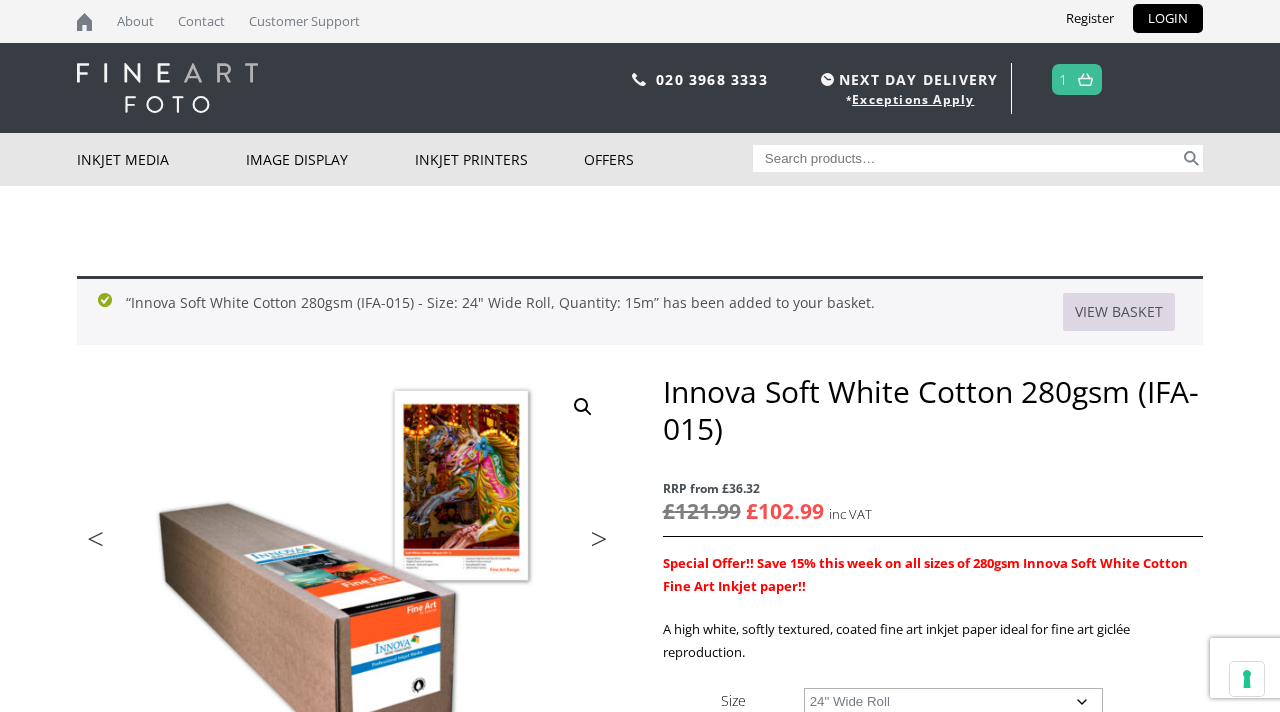 click on "View basket" at bounding box center (1119, 312) 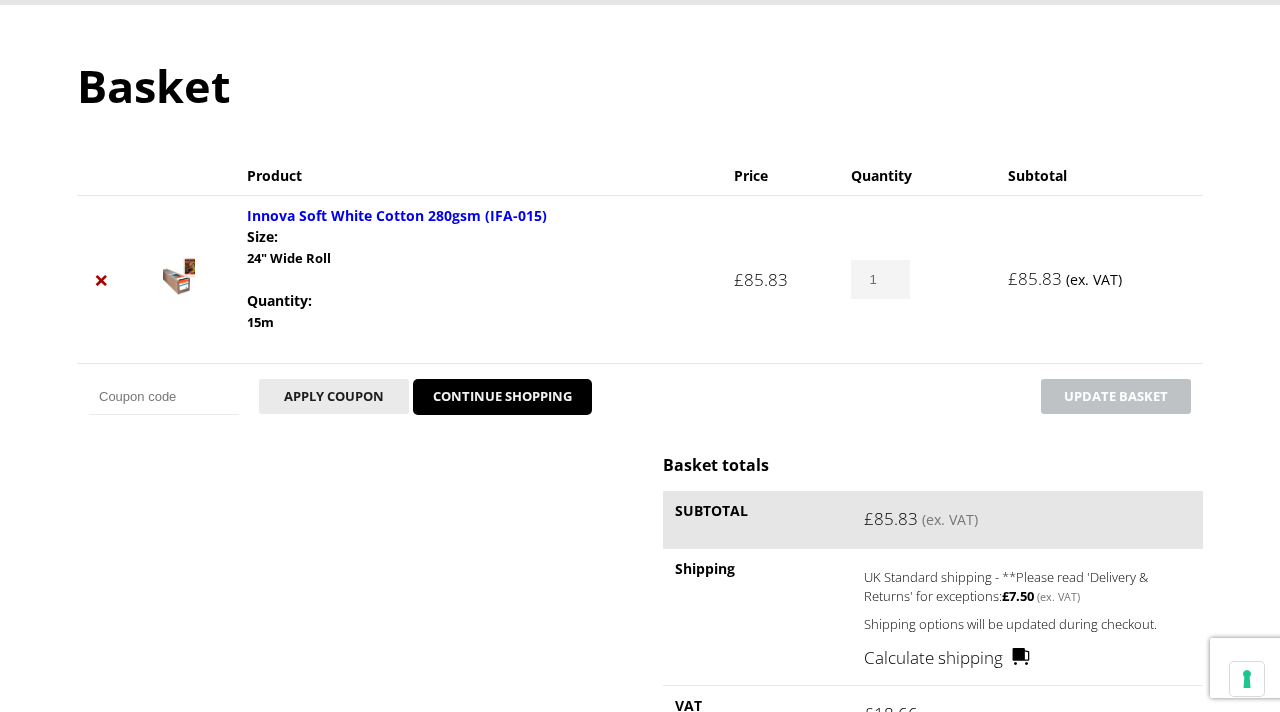 scroll, scrollTop: 350, scrollLeft: 0, axis: vertical 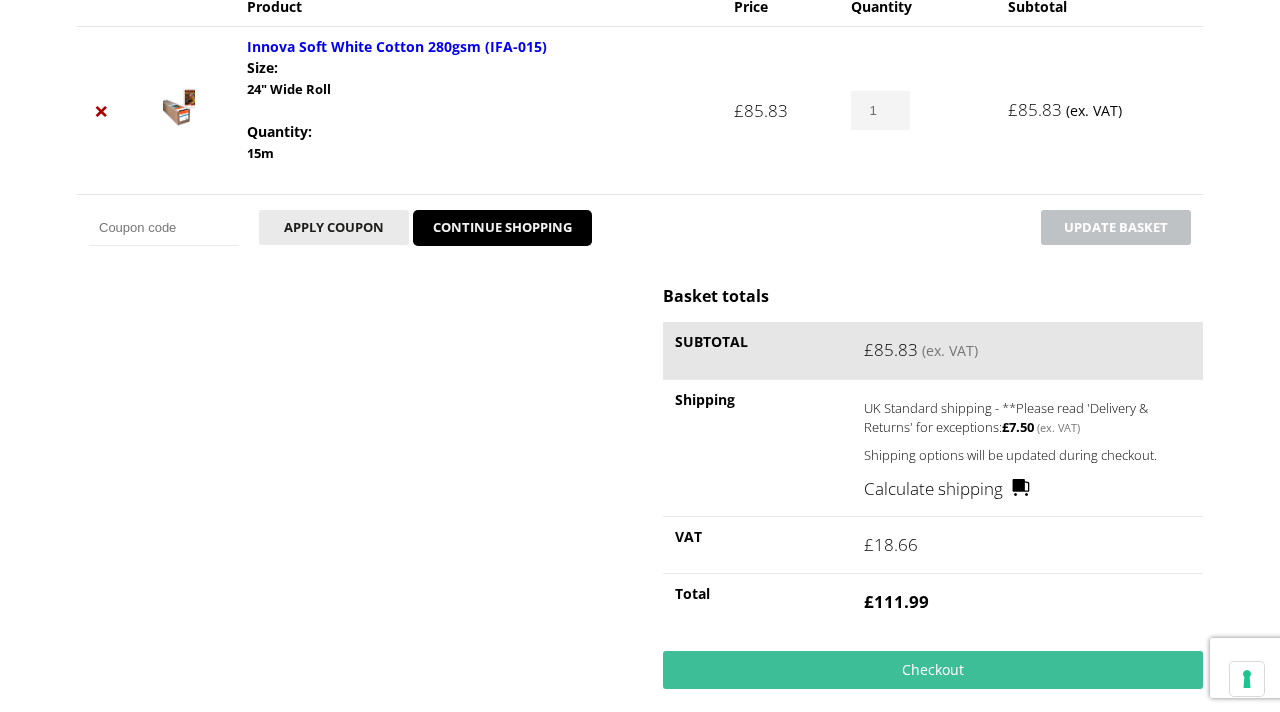 click on "Innova Soft White Cotton 280gsm (IFA-015) quantity
1" at bounding box center (917, 110) 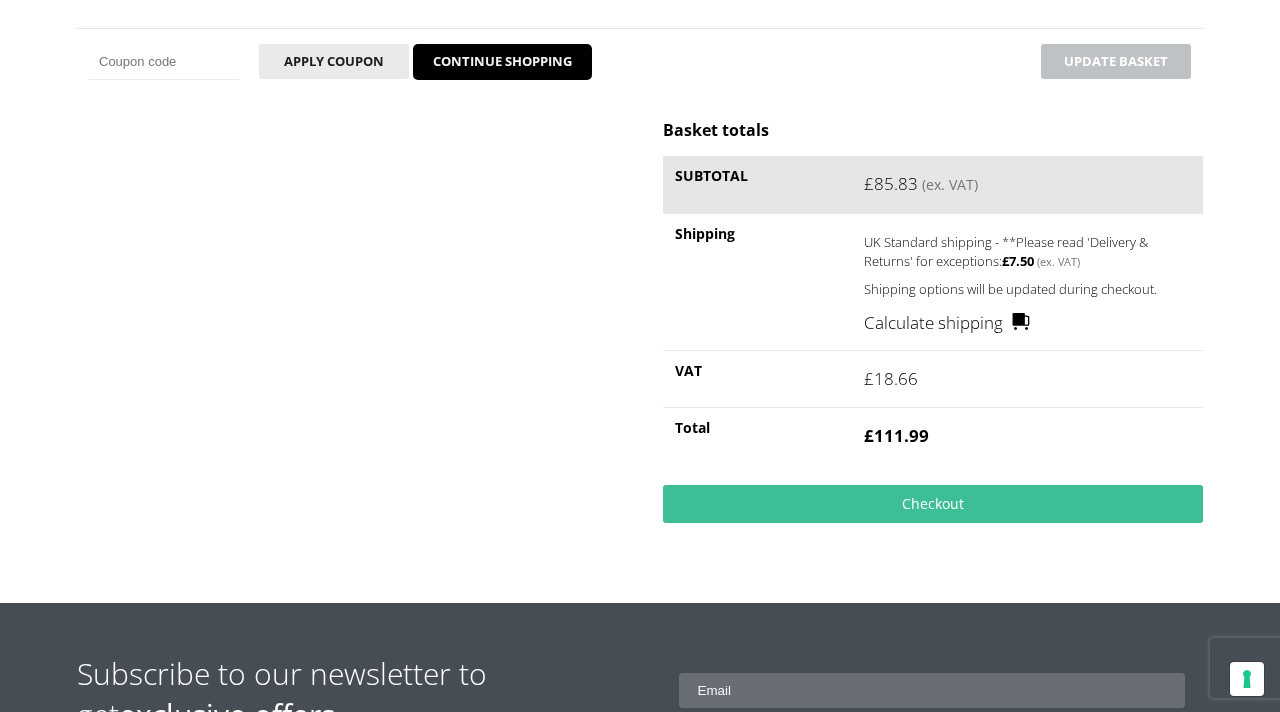 scroll, scrollTop: 547, scrollLeft: 0, axis: vertical 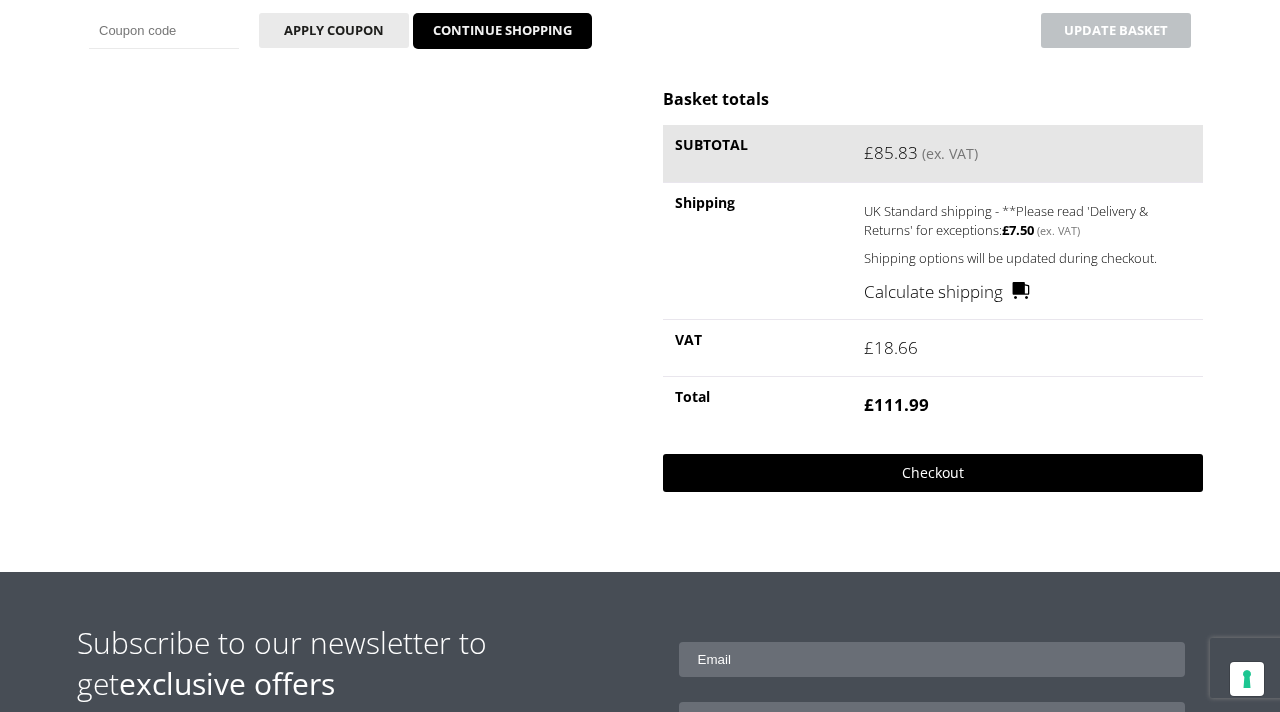 click on "Checkout" at bounding box center [933, 473] 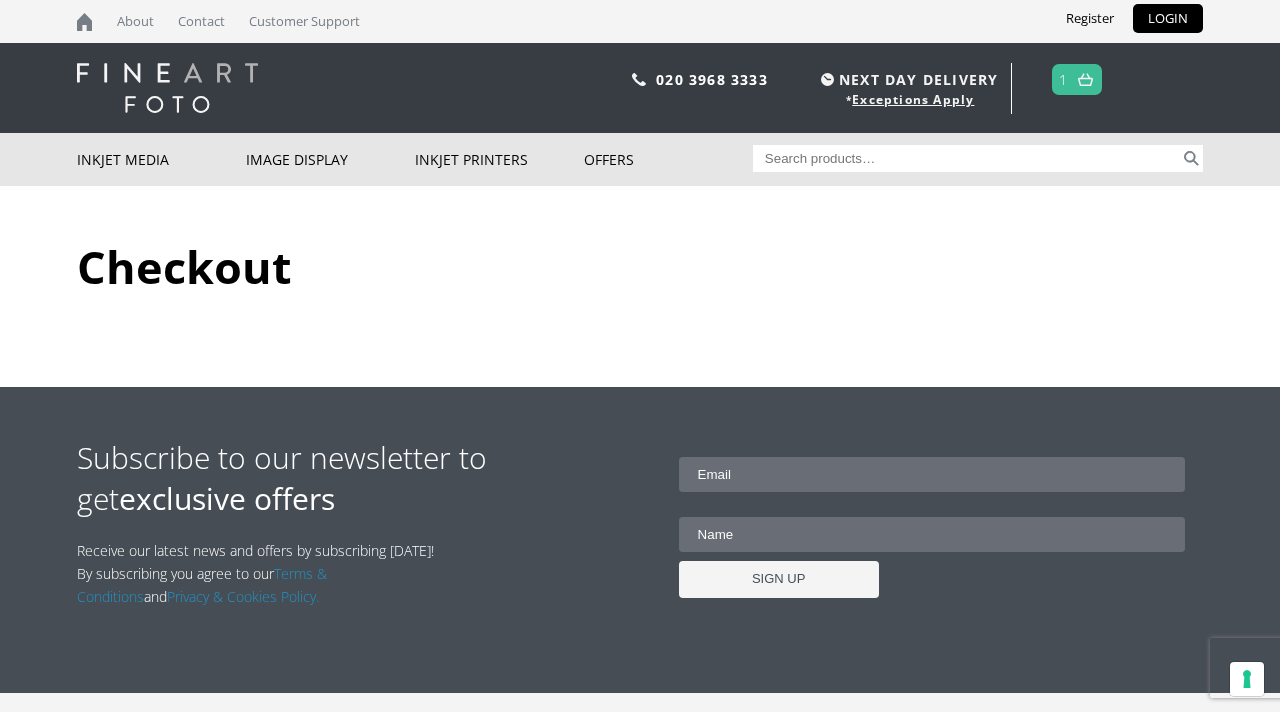 scroll, scrollTop: 0, scrollLeft: 0, axis: both 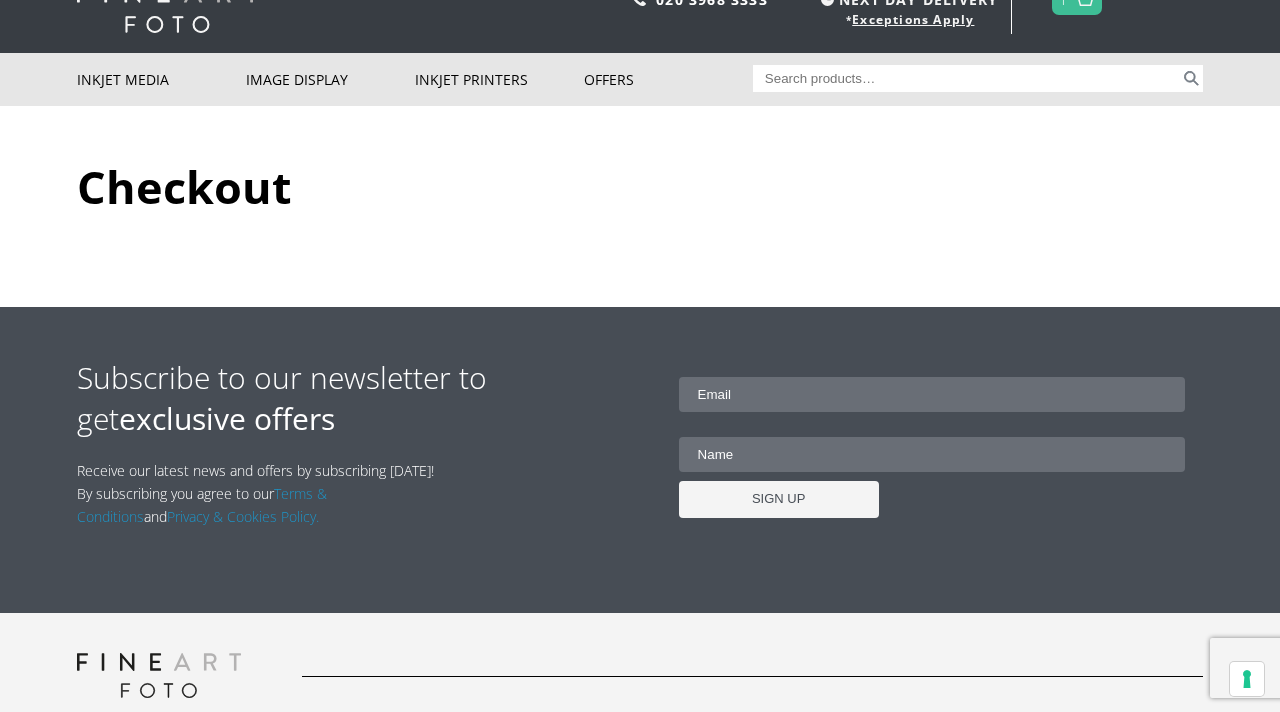 click on "Checkout
If you have shopped with us before, please enter your details below. If you are a new customer, please proceed to the Billing section.
Username or email  * Required
Password  * Required
Remember me
Login
Lost your password?
Have a coupon?  Click here to enter your code
Coupon:
Apply coupon
Billing details
First name  * Last name  * Company name  (optional) Country/Region  * Select a country / region… [GEOGRAPHIC_DATA] [GEOGRAPHIC_DATA] [GEOGRAPHIC_DATA] [GEOGRAPHIC_DATA] [US_STATE] [GEOGRAPHIC_DATA] [GEOGRAPHIC_DATA] [GEOGRAPHIC_DATA] [GEOGRAPHIC_DATA] [GEOGRAPHIC_DATA] [GEOGRAPHIC_DATA] [GEOGRAPHIC_DATA] [GEOGRAPHIC_DATA] [GEOGRAPHIC_DATA] [GEOGRAPHIC_DATA] [GEOGRAPHIC_DATA] [GEOGRAPHIC_DATA] [GEOGRAPHIC_DATA] [GEOGRAPHIC_DATA] [GEOGRAPHIC_DATA] [GEOGRAPHIC_DATA] [GEOGRAPHIC_DATA] [GEOGRAPHIC_DATA] [GEOGRAPHIC_DATA] [GEOGRAPHIC_DATA] [GEOGRAPHIC_DATA] [GEOGRAPHIC_DATA] [GEOGRAPHIC_DATA] [GEOGRAPHIC_DATA], [GEOGRAPHIC_DATA] [GEOGRAPHIC_DATA] [GEOGRAPHIC_DATA] [GEOGRAPHIC_DATA] [GEOGRAPHIC_DATA] [GEOGRAPHIC_DATA] [GEOGRAPHIC_DATA] [GEOGRAPHIC_DATA] [GEOGRAPHIC_DATA]" at bounding box center [640, 206] 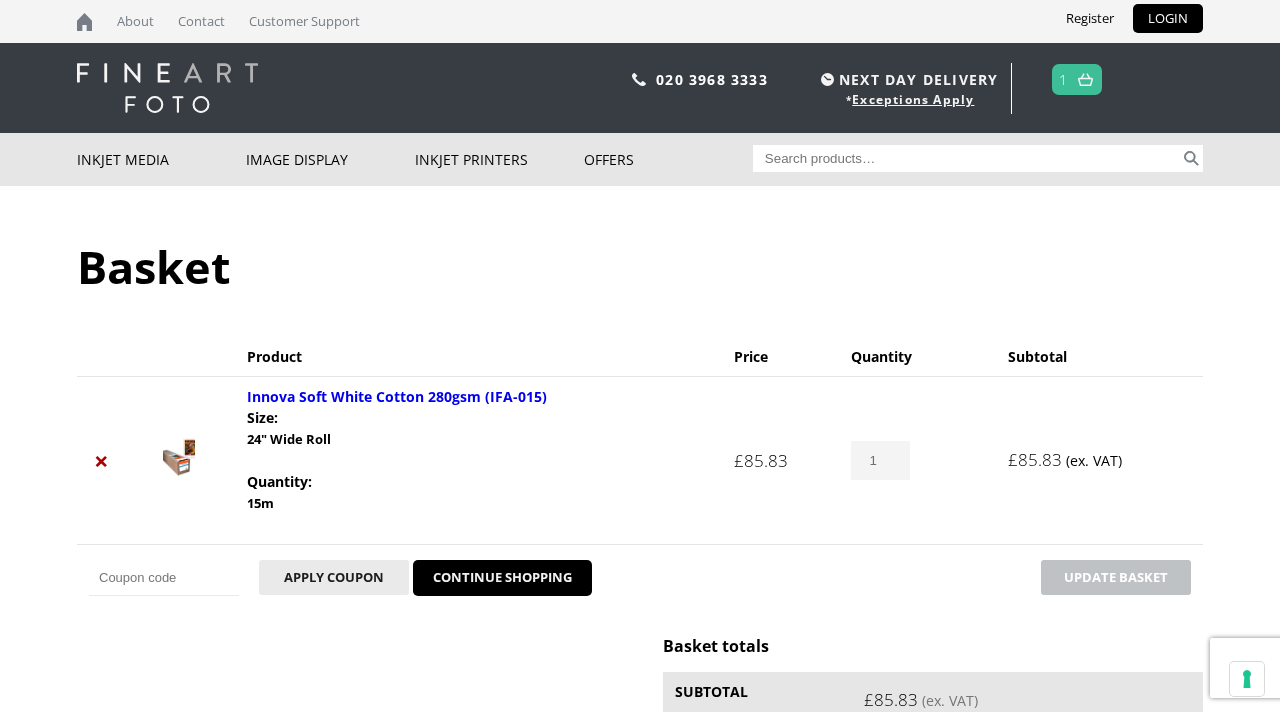 click on "Checkout" at bounding box center [933, 1020] 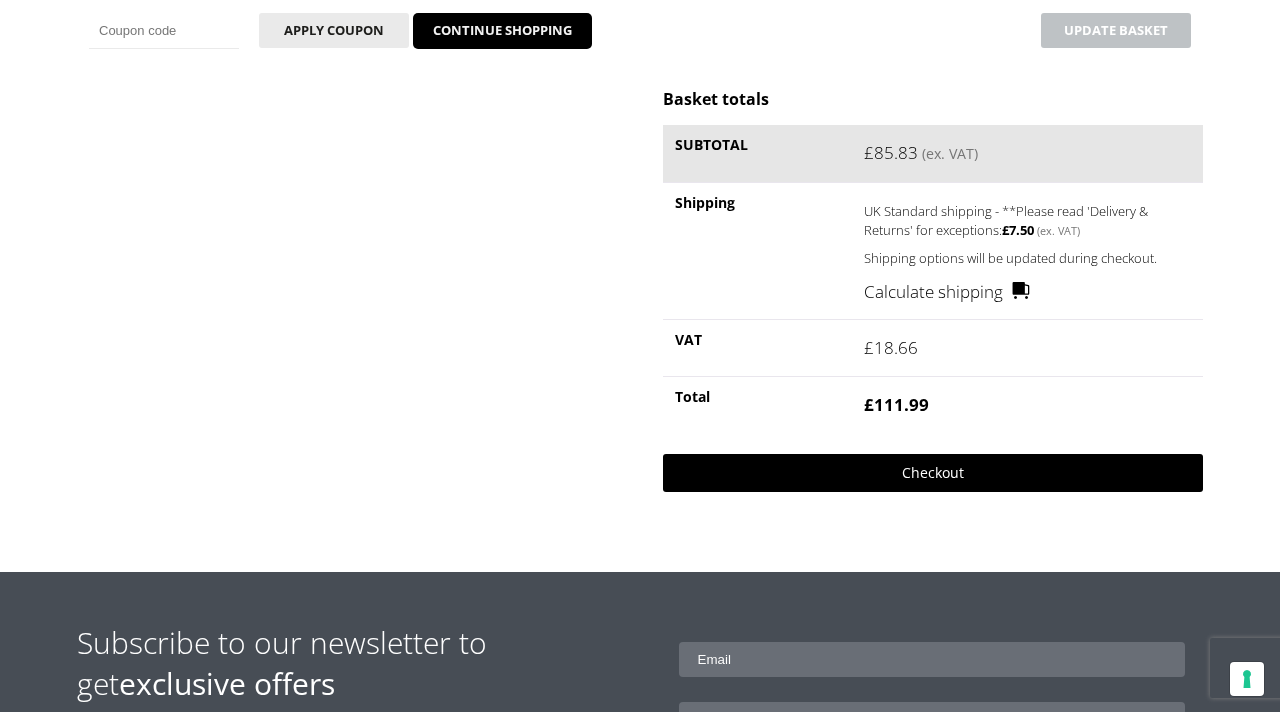 scroll, scrollTop: 547, scrollLeft: 0, axis: vertical 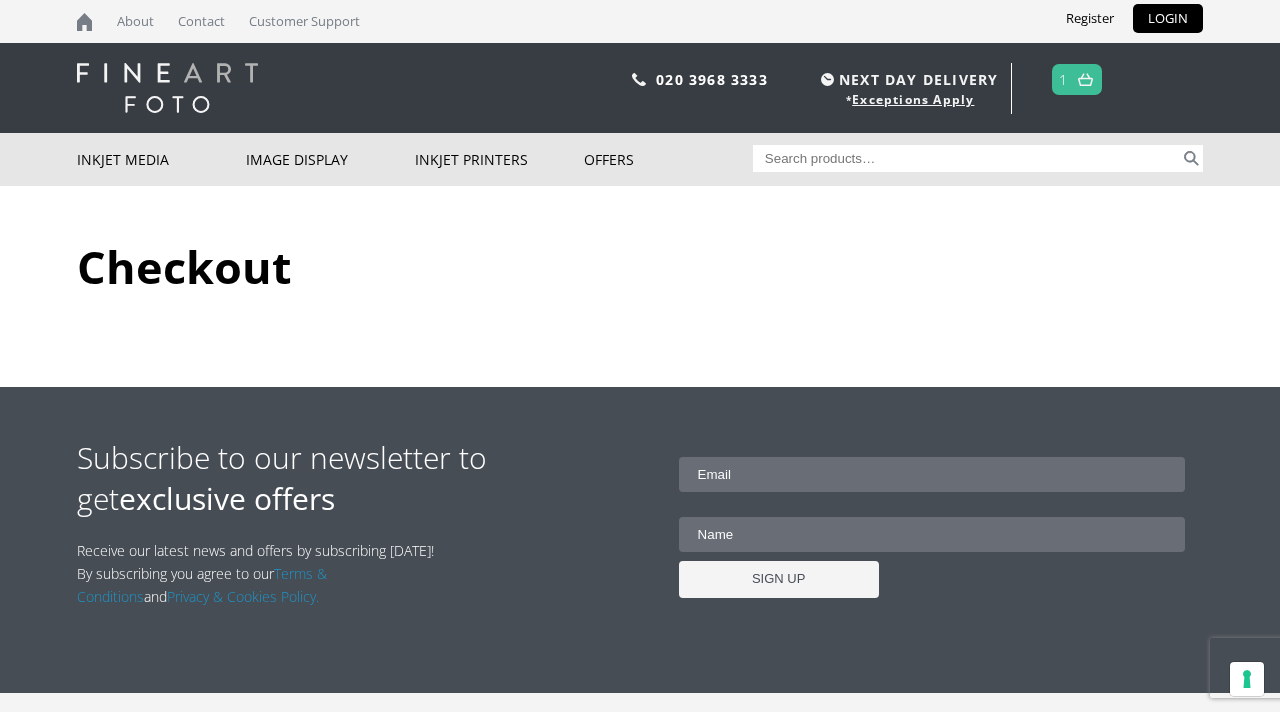 click on "Checkout" at bounding box center [640, 266] 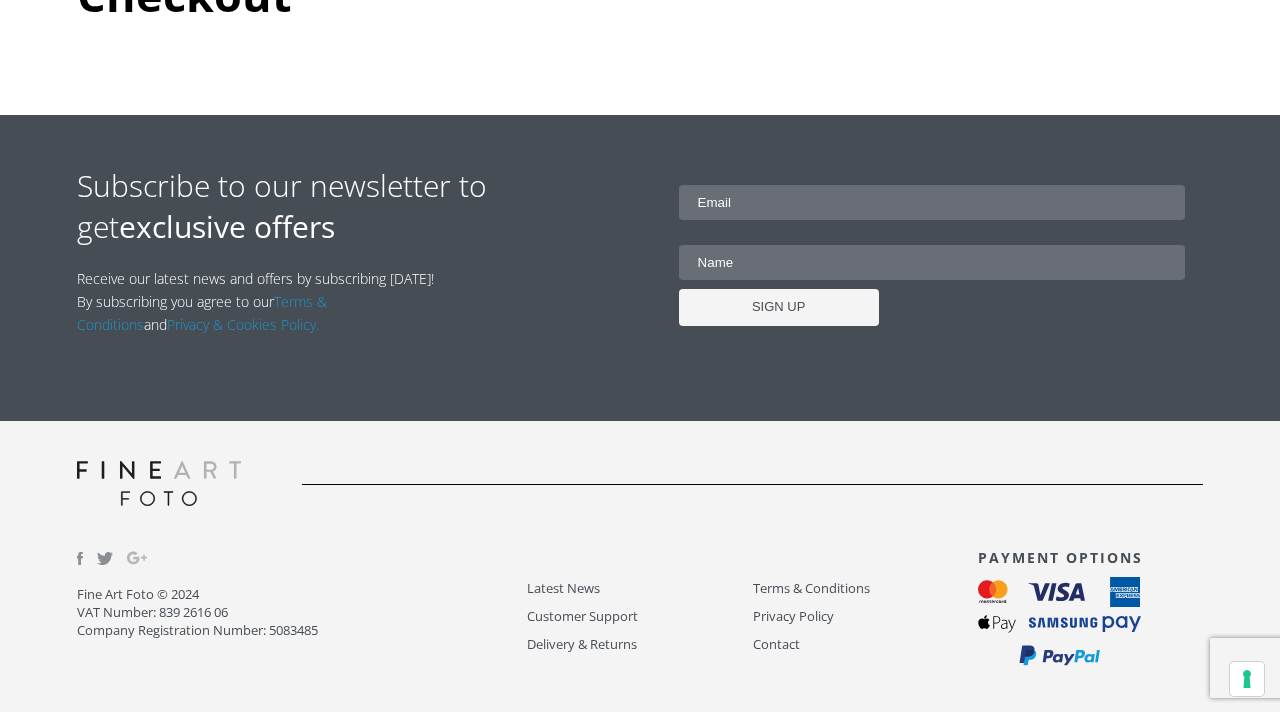 scroll, scrollTop: 0, scrollLeft: 0, axis: both 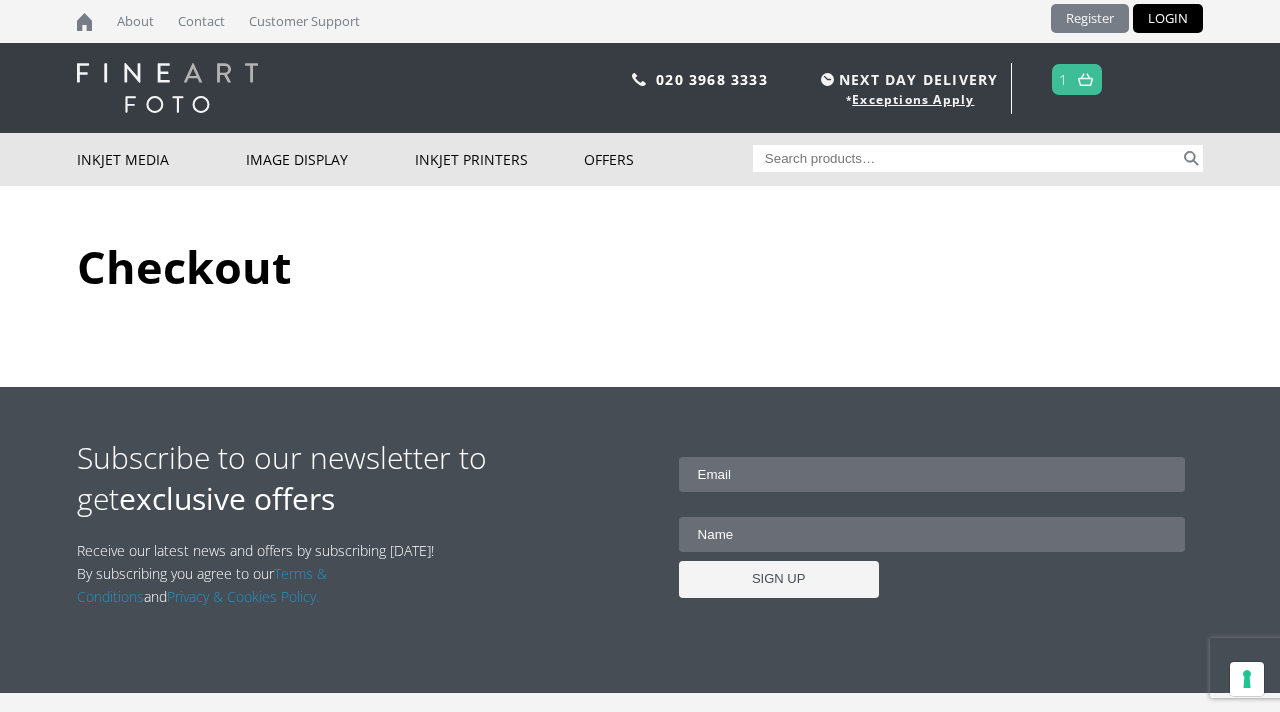 click on "Register" at bounding box center [1090, 18] 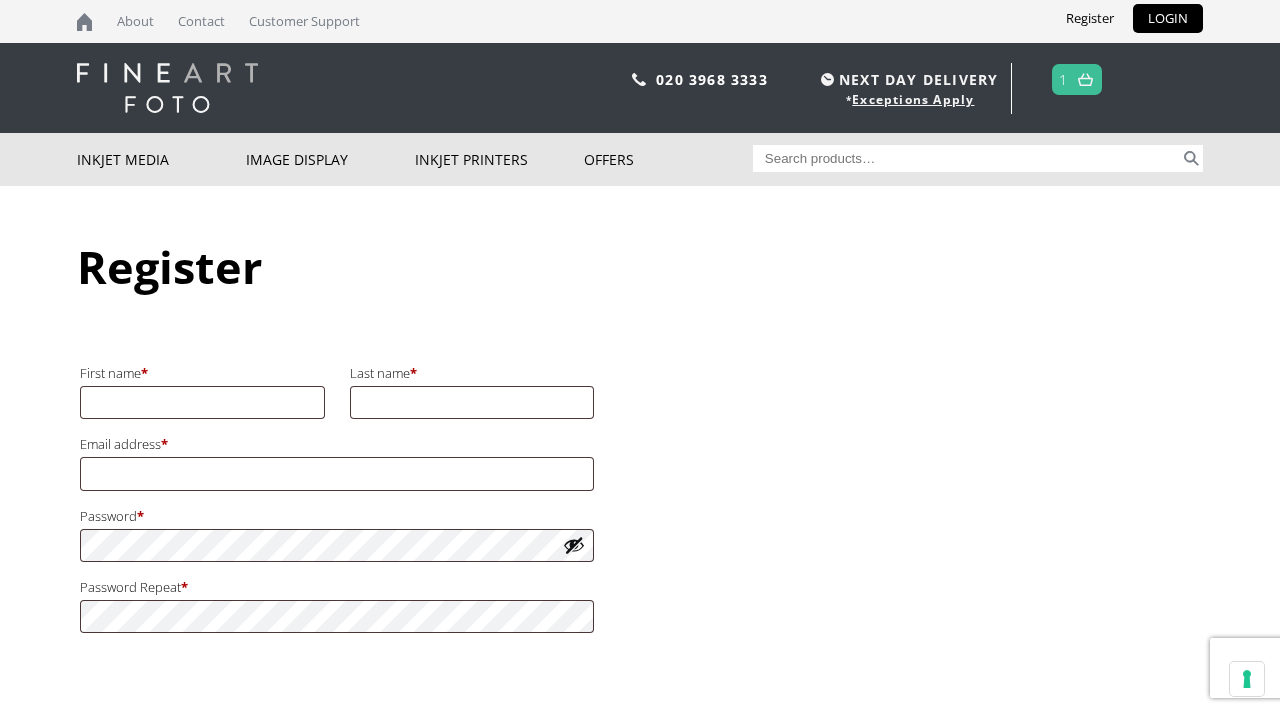 scroll, scrollTop: 0, scrollLeft: 0, axis: both 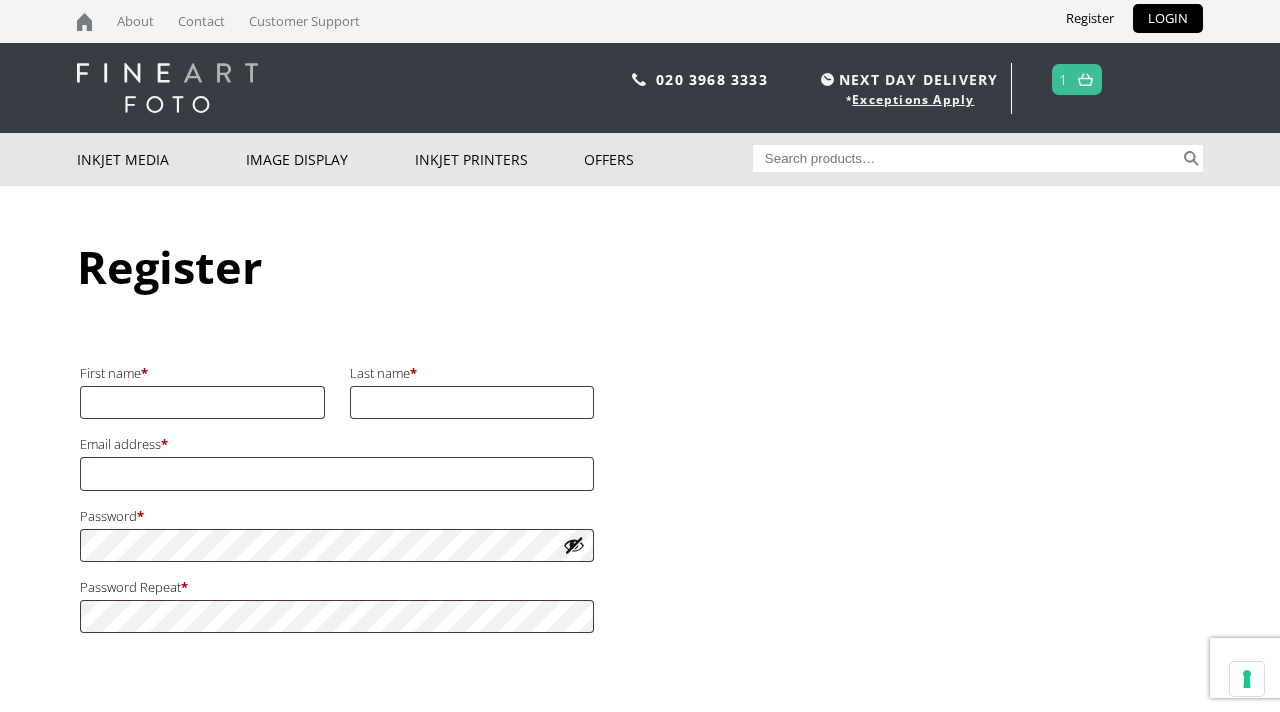 type on "[PERSON_NAME]" 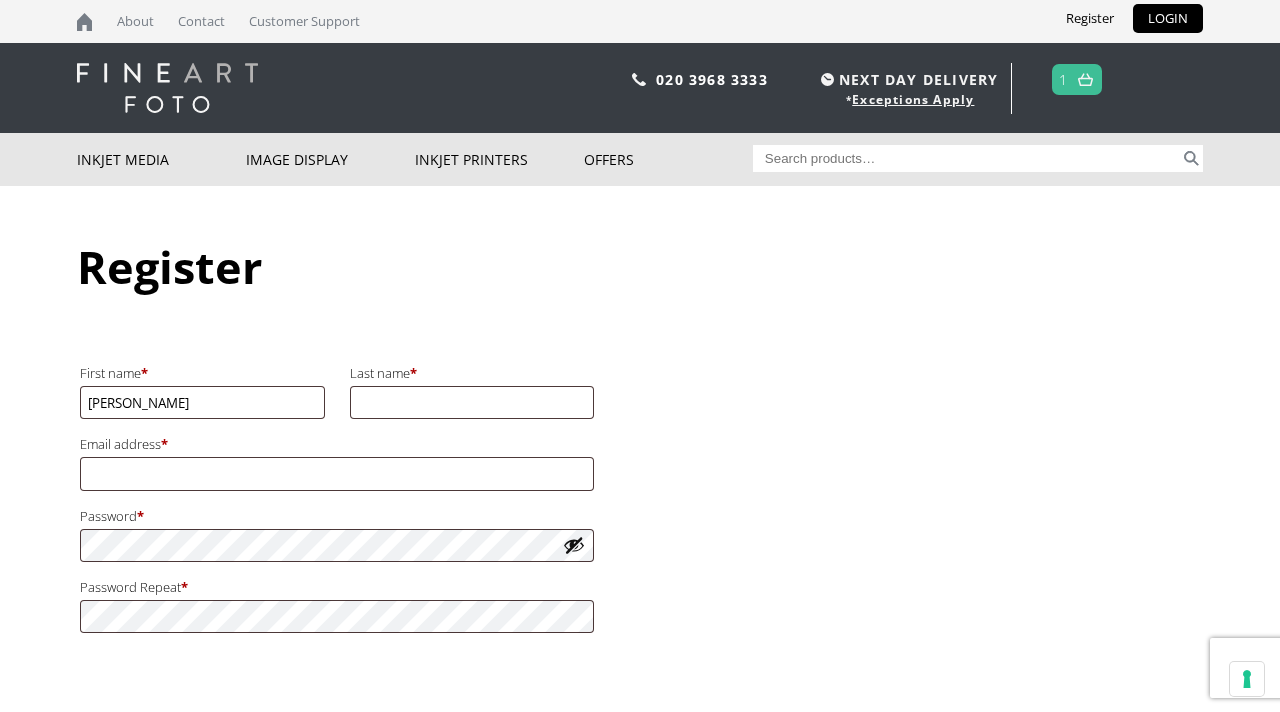 type on "Wood" 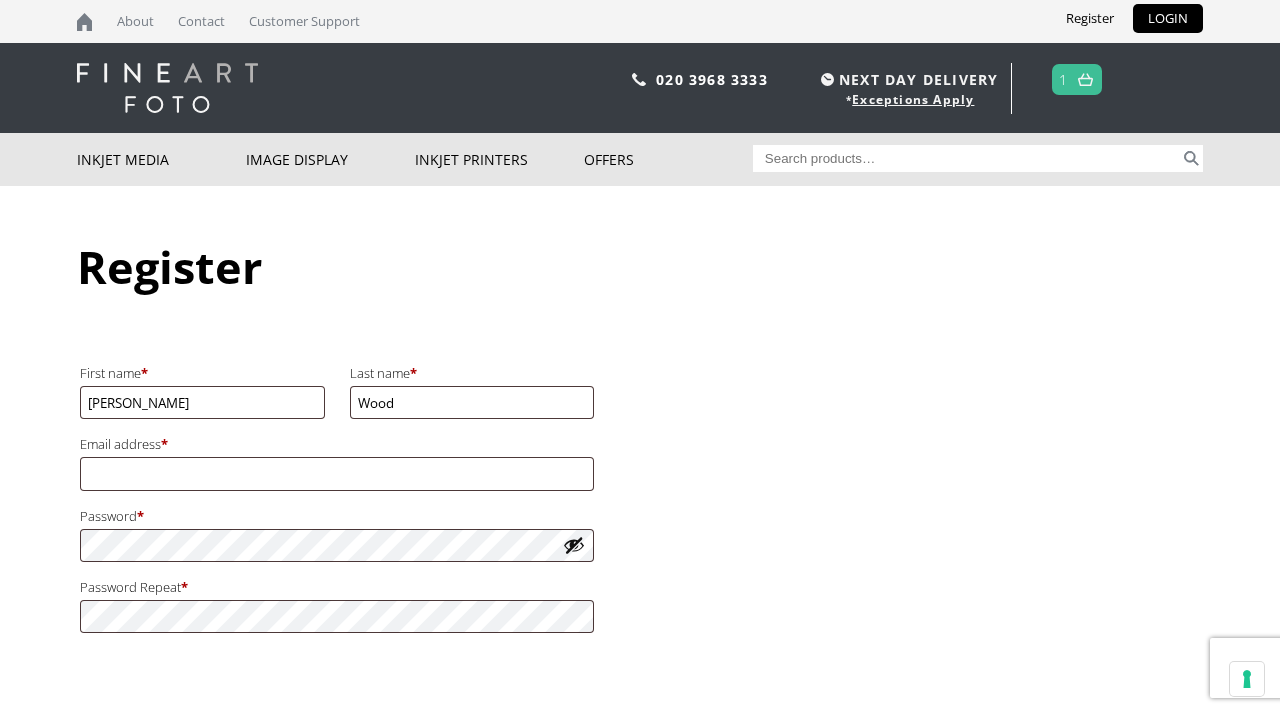 type on "[EMAIL_ADDRESS][DOMAIN_NAME]" 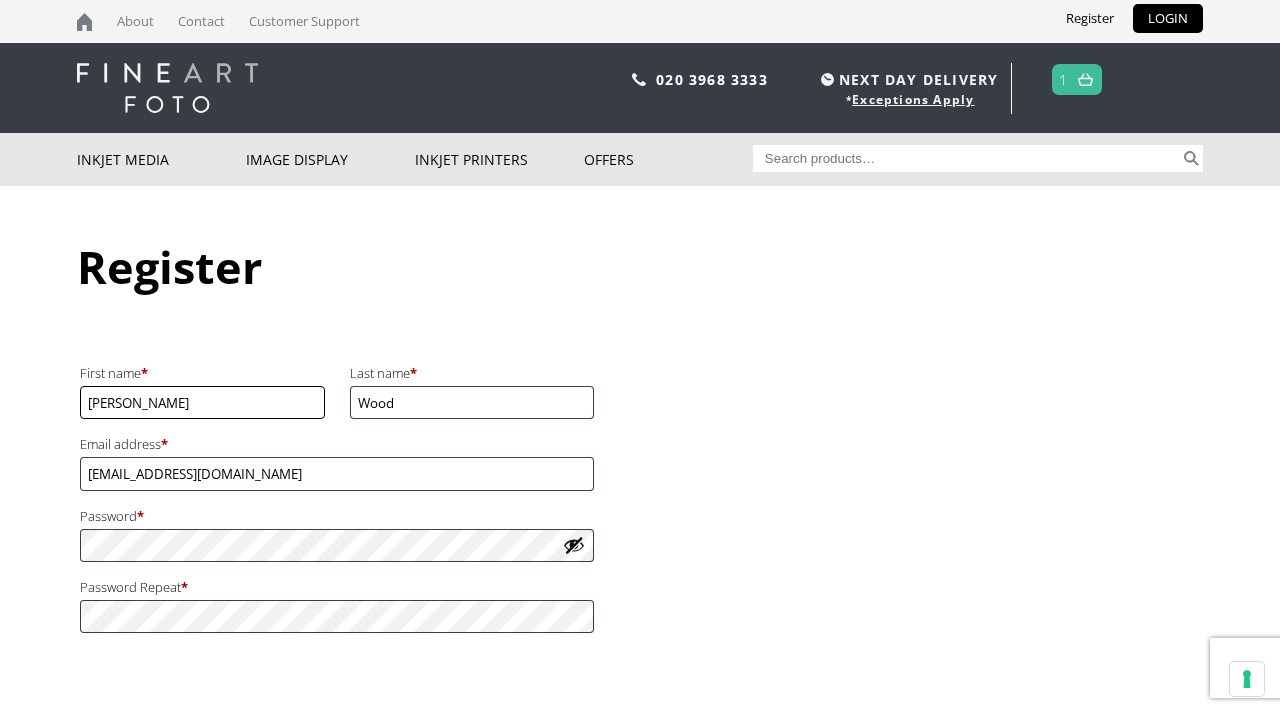 scroll, scrollTop: 0, scrollLeft: 0, axis: both 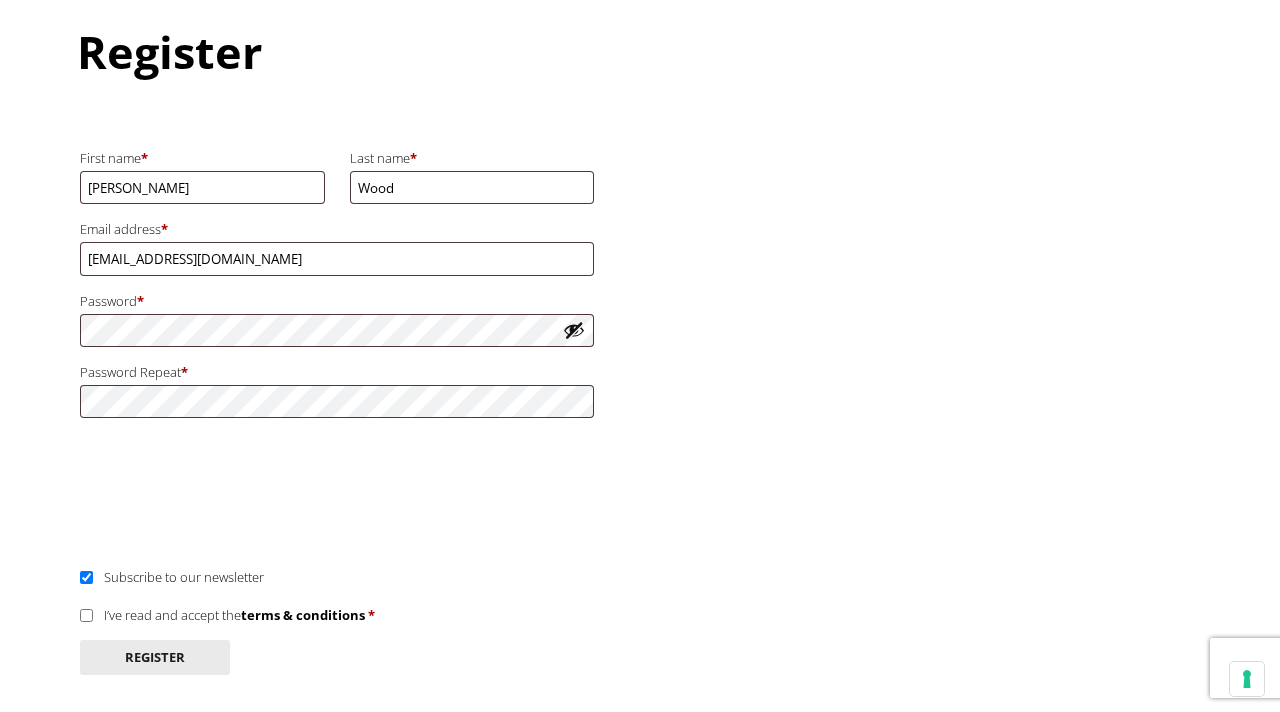 click on "Password  * Required" at bounding box center (337, 301) 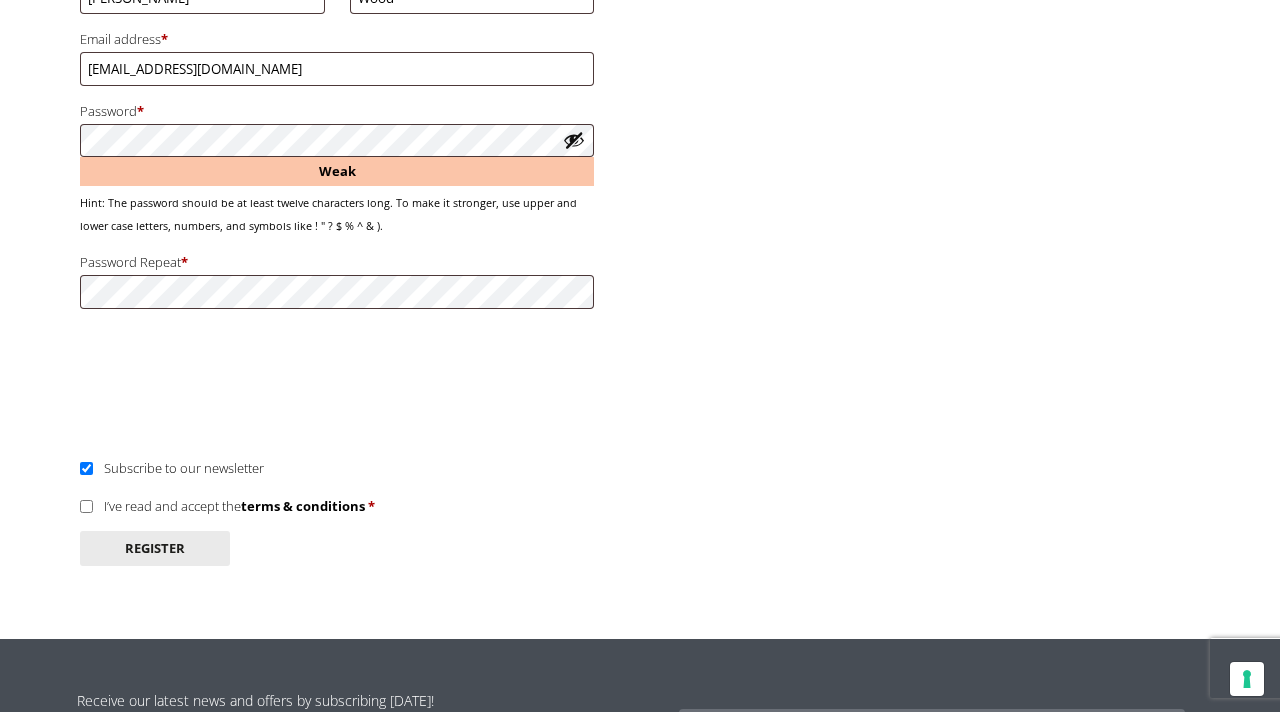 scroll, scrollTop: 435, scrollLeft: 0, axis: vertical 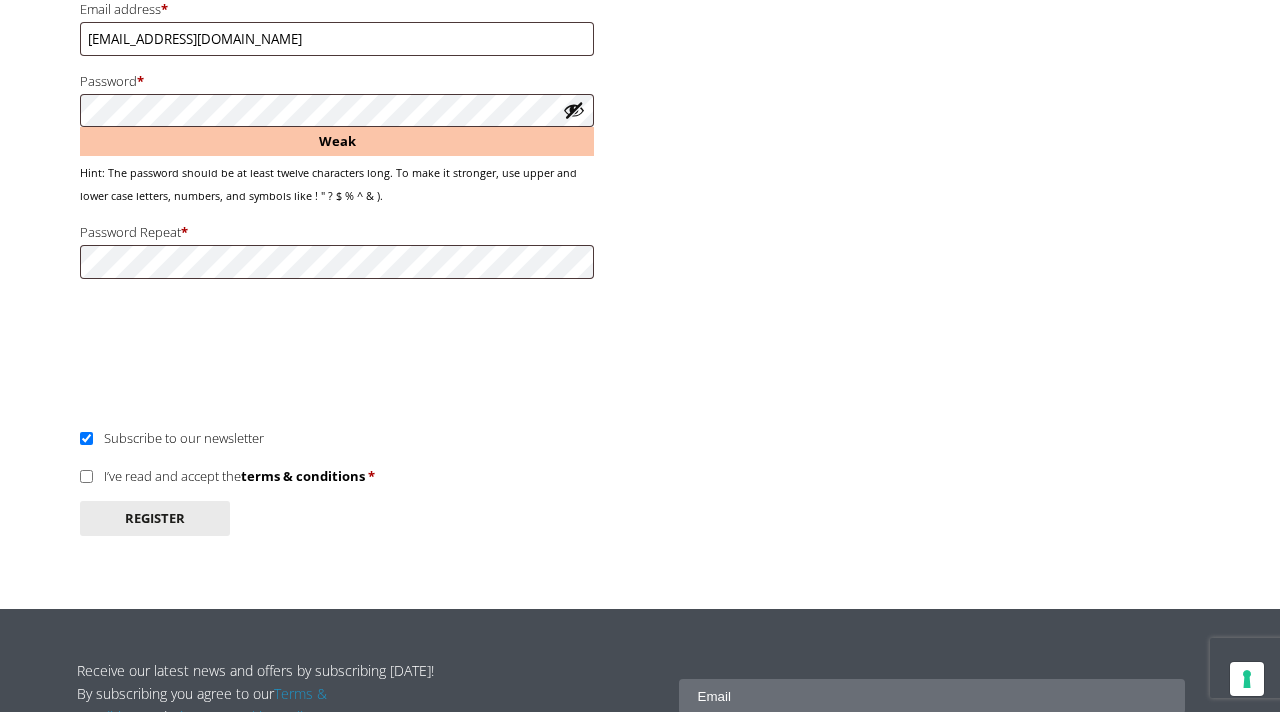 click on "I’ve read and accept the  terms & conditions   *" at bounding box center (86, 476) 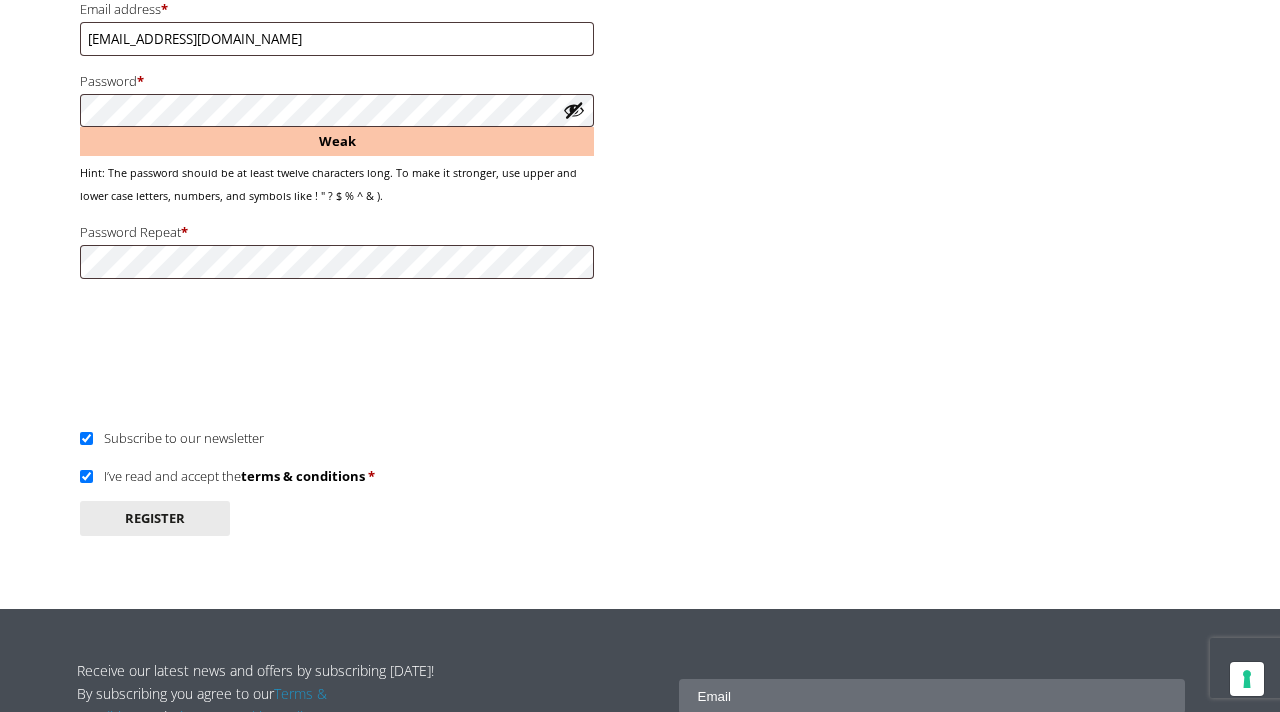 click on "Subscribe to our newsletter" at bounding box center (86, 438) 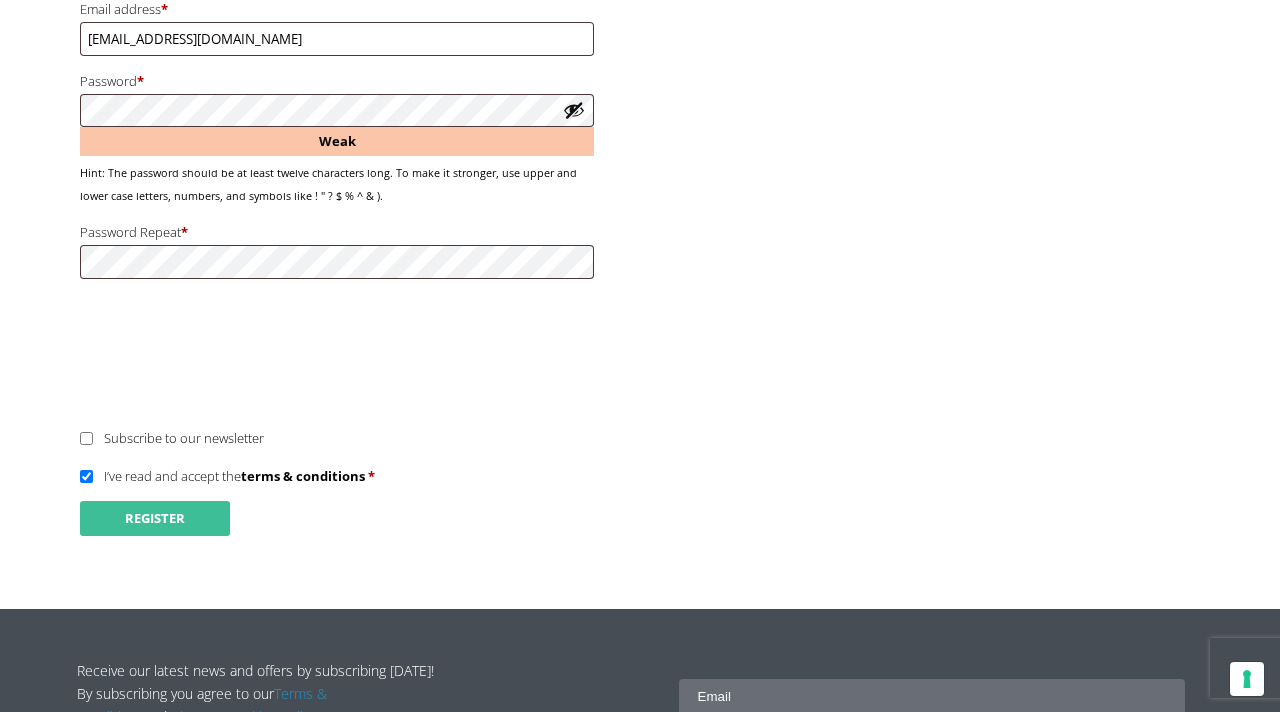 click on "Register" at bounding box center [155, 518] 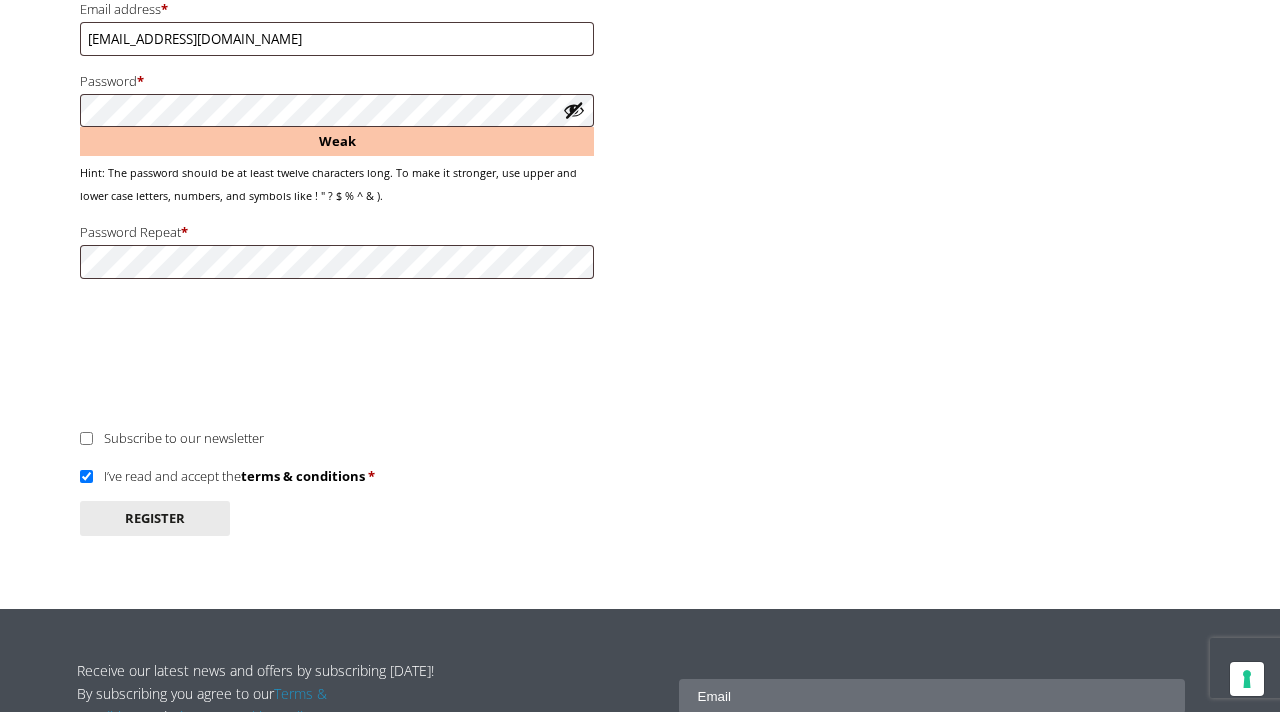 scroll, scrollTop: 288, scrollLeft: 0, axis: vertical 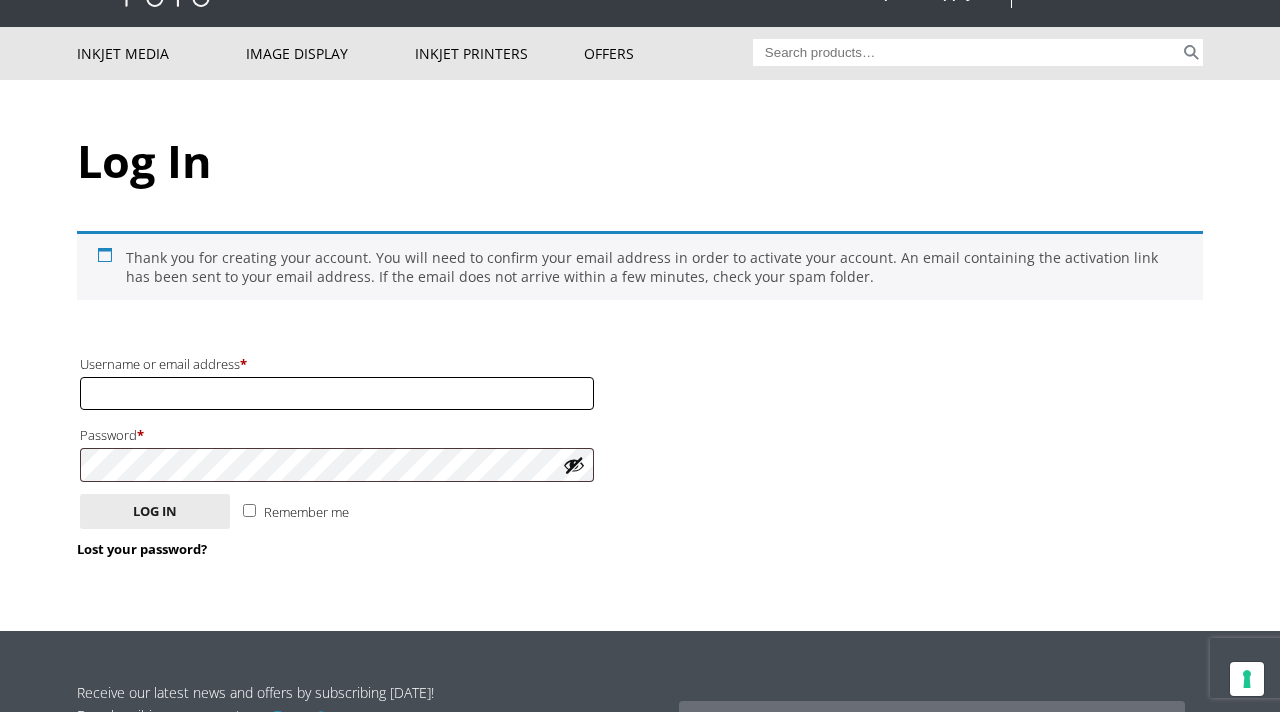 click on "Username or email address  * Required" at bounding box center [337, 393] 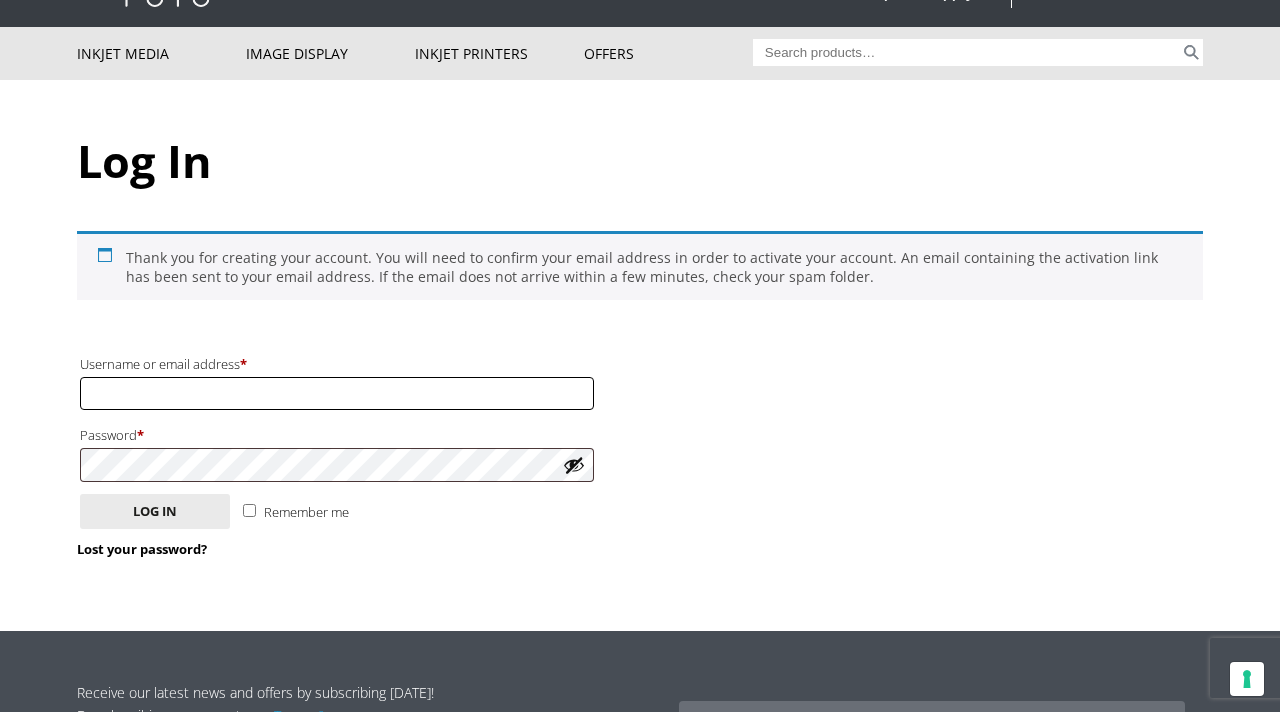 type on "[EMAIL_ADDRESS][DOMAIN_NAME]" 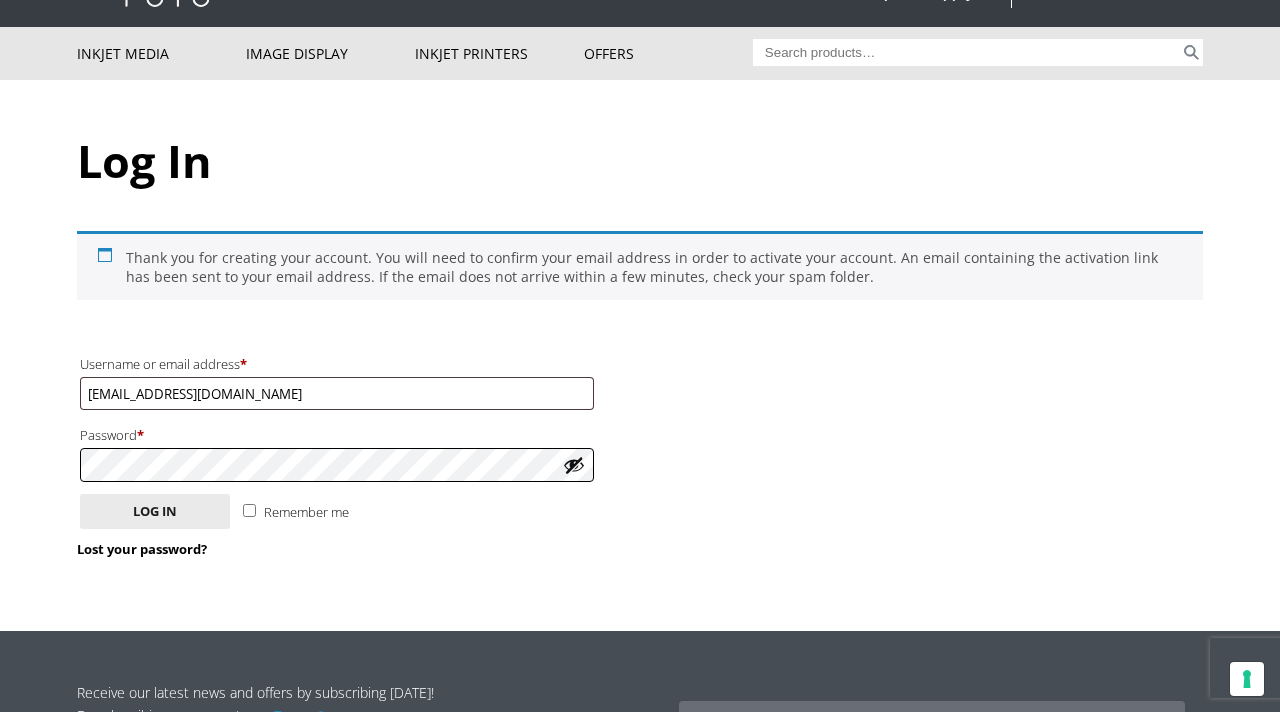 scroll, scrollTop: 0, scrollLeft: 0, axis: both 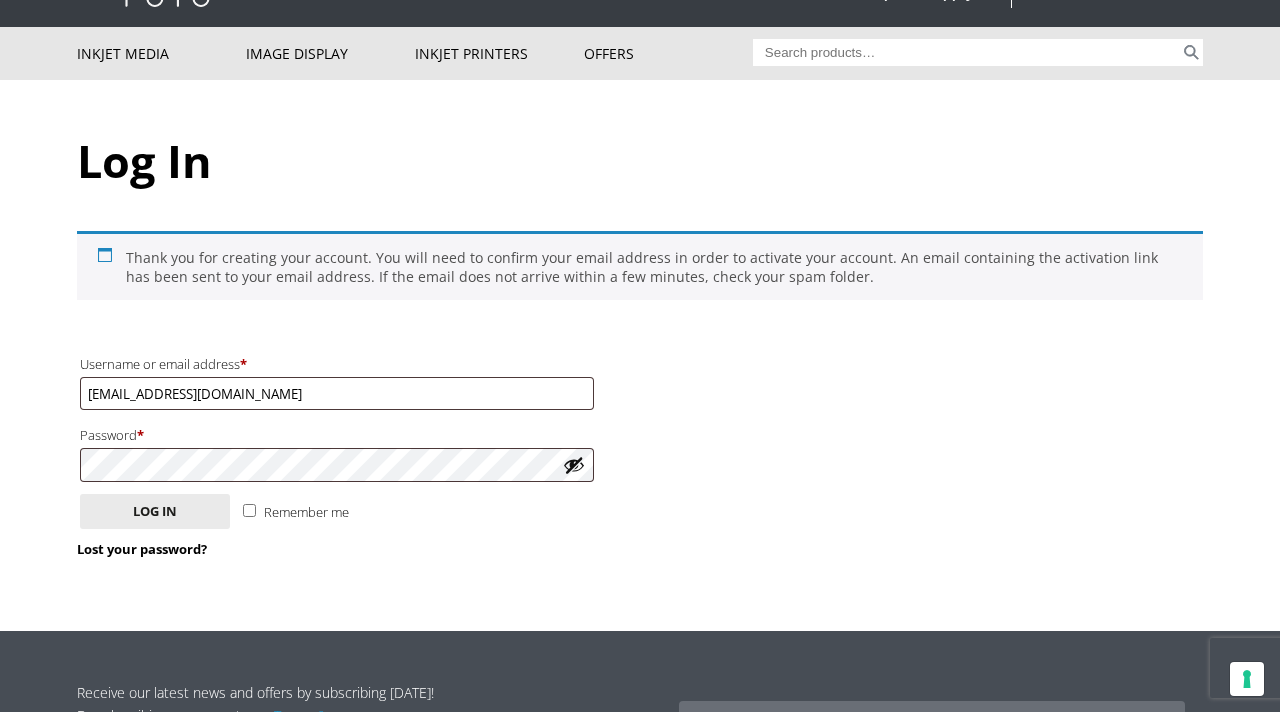 click on "Remember me" at bounding box center [296, 509] 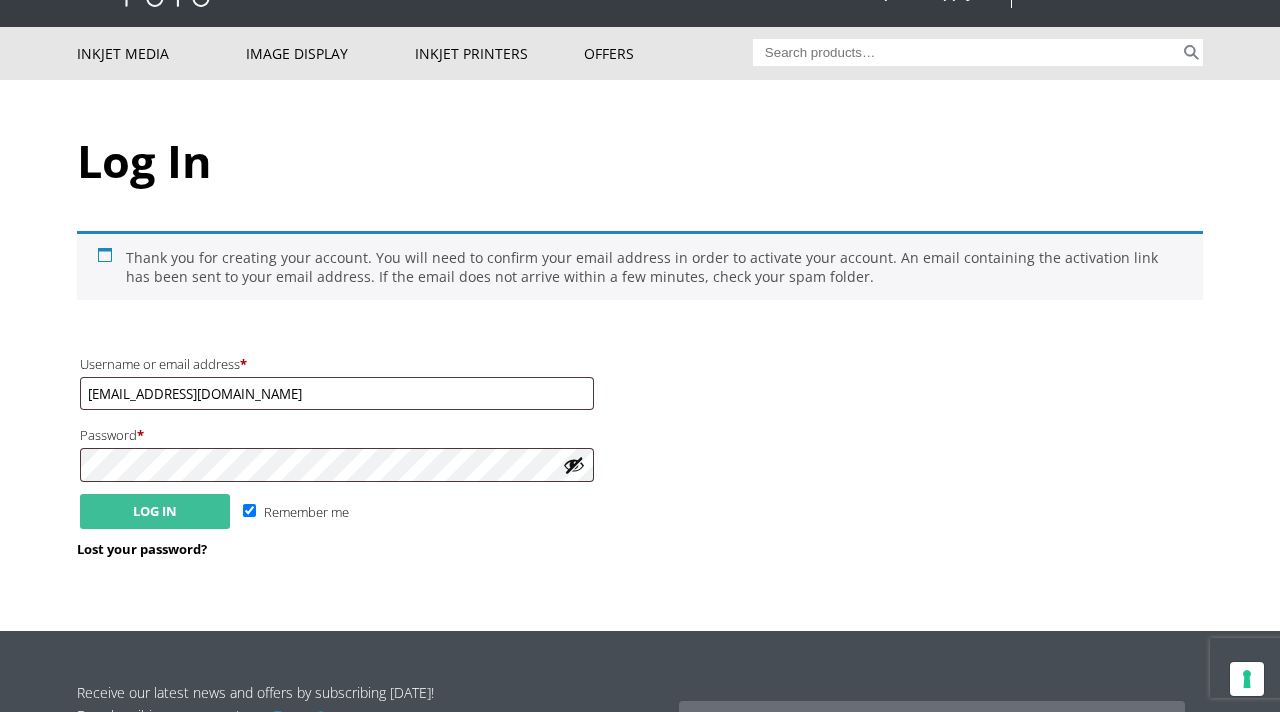 click on "Log in" at bounding box center [155, 511] 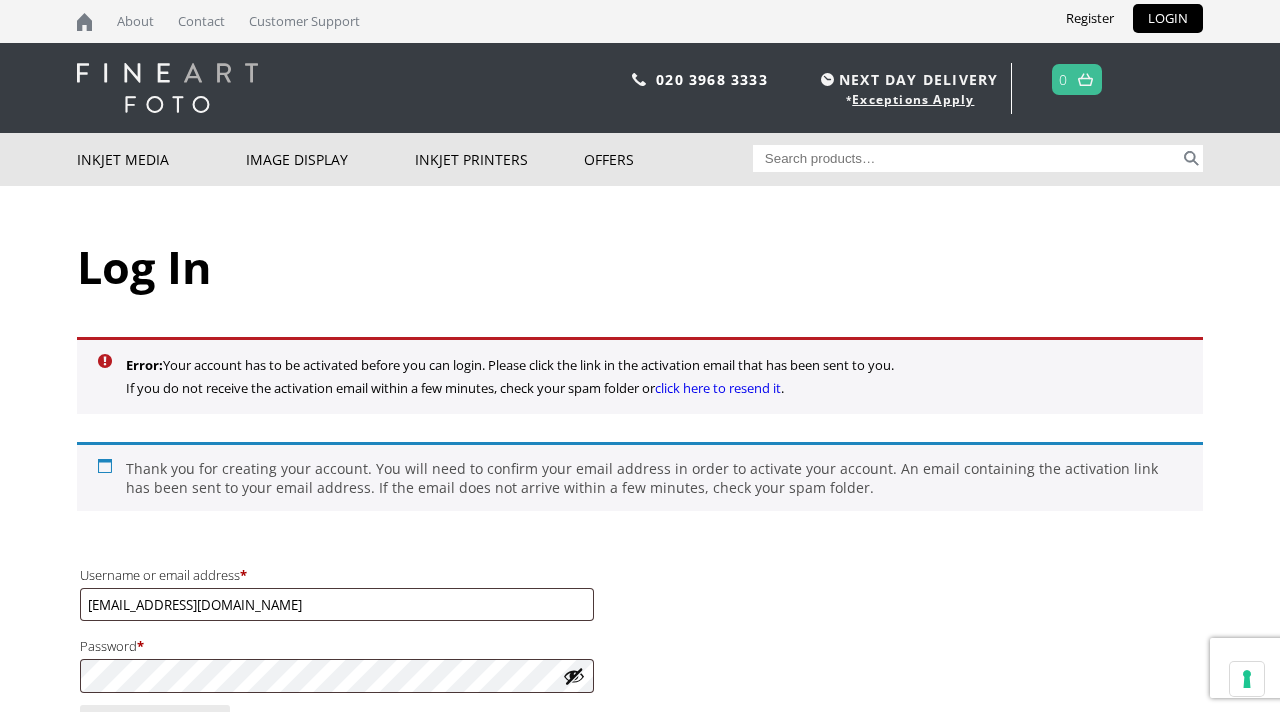 scroll, scrollTop: 168, scrollLeft: 0, axis: vertical 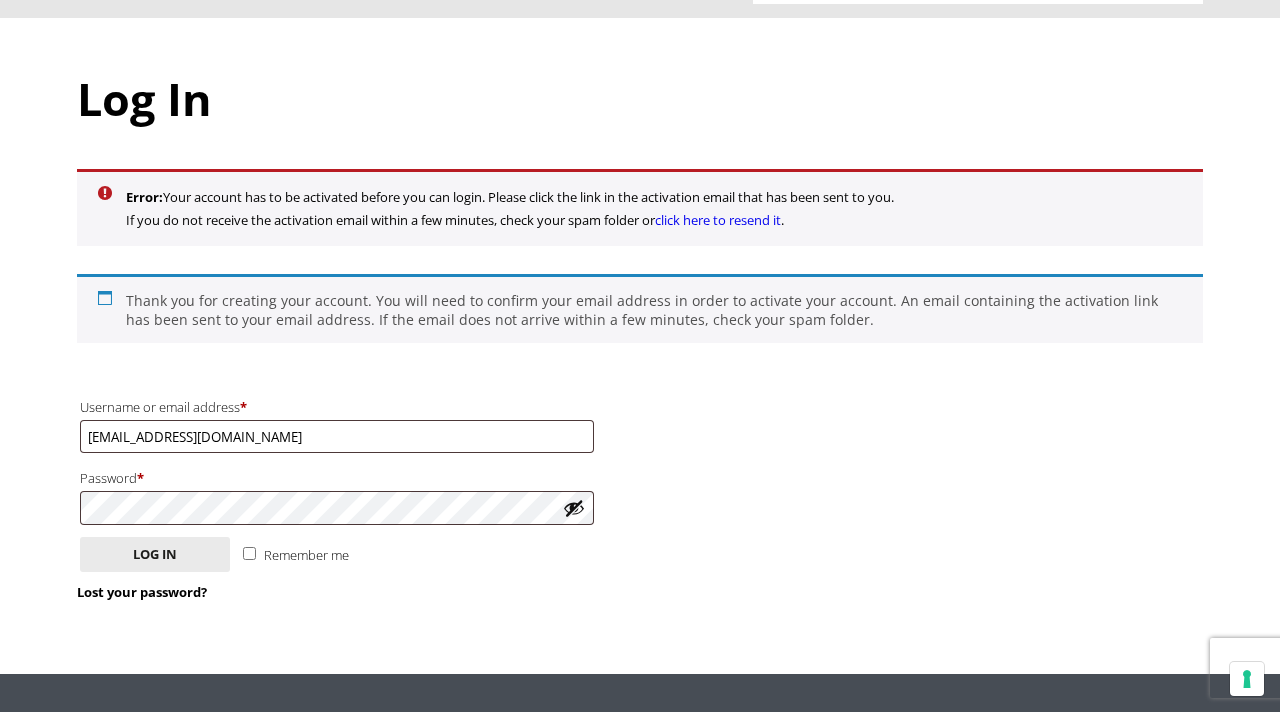 click on "Remember me" at bounding box center (249, 553) 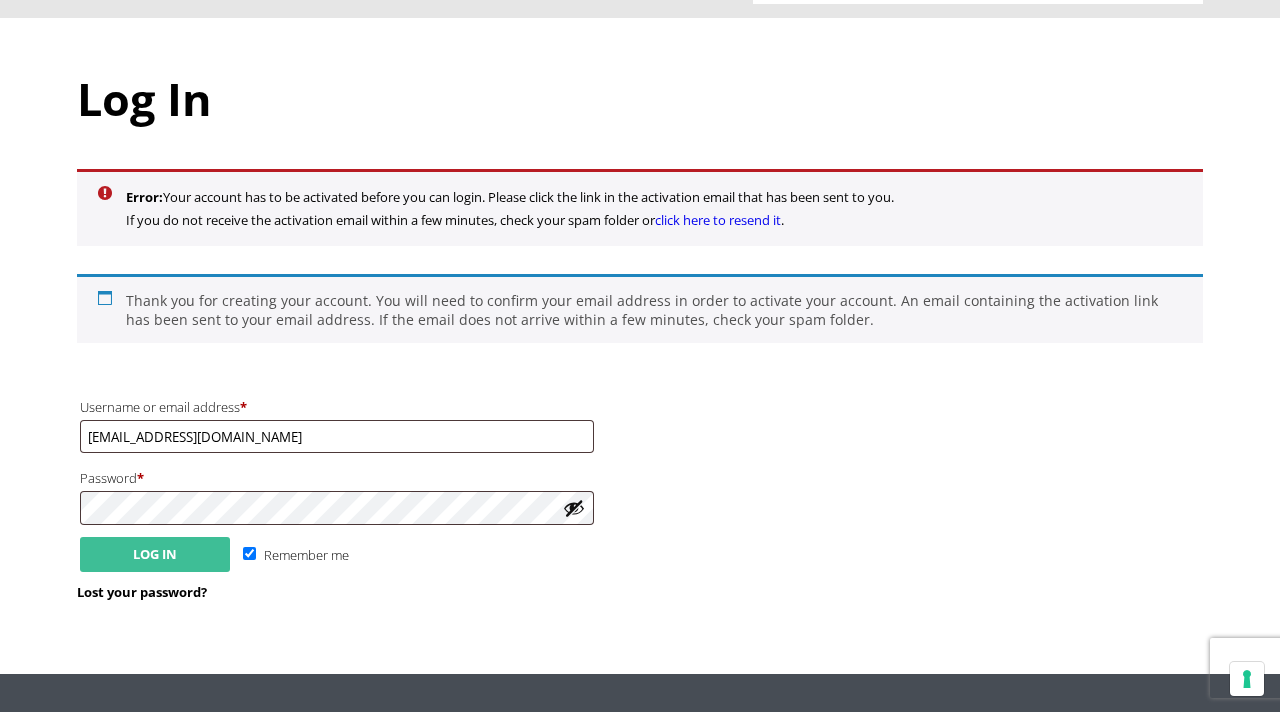 click on "Log in" at bounding box center [155, 554] 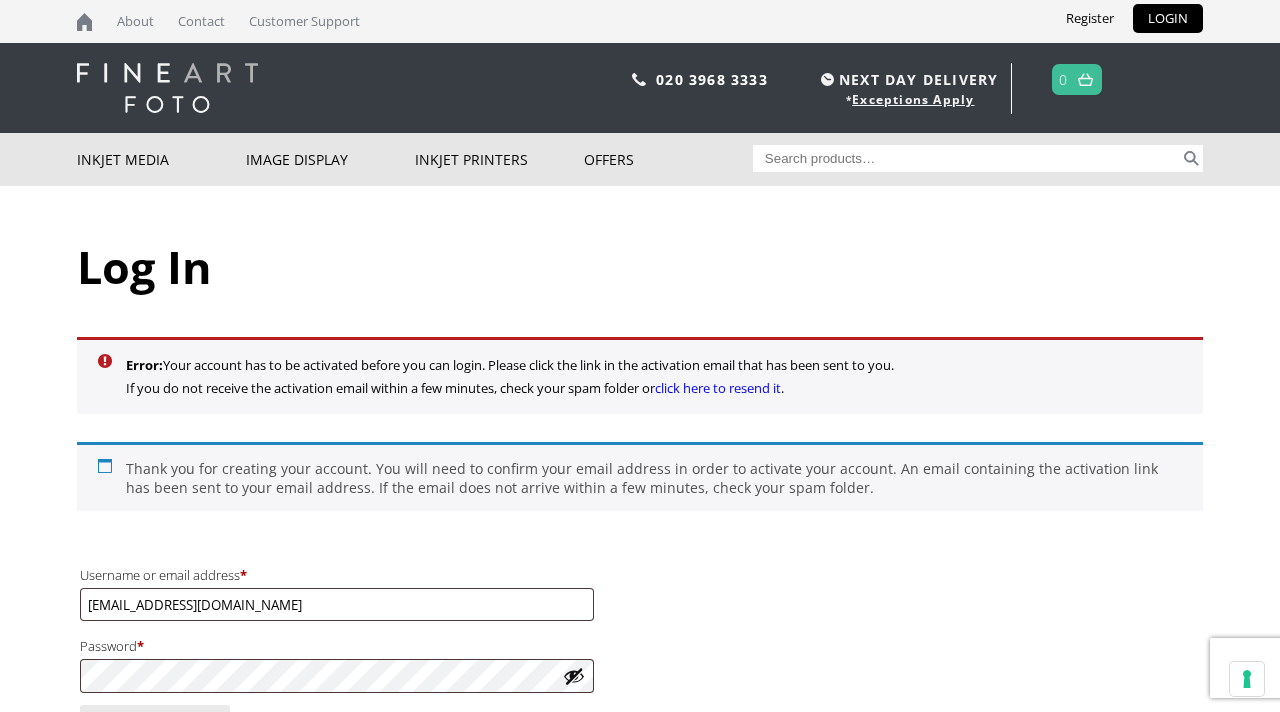 scroll, scrollTop: 192, scrollLeft: 0, axis: vertical 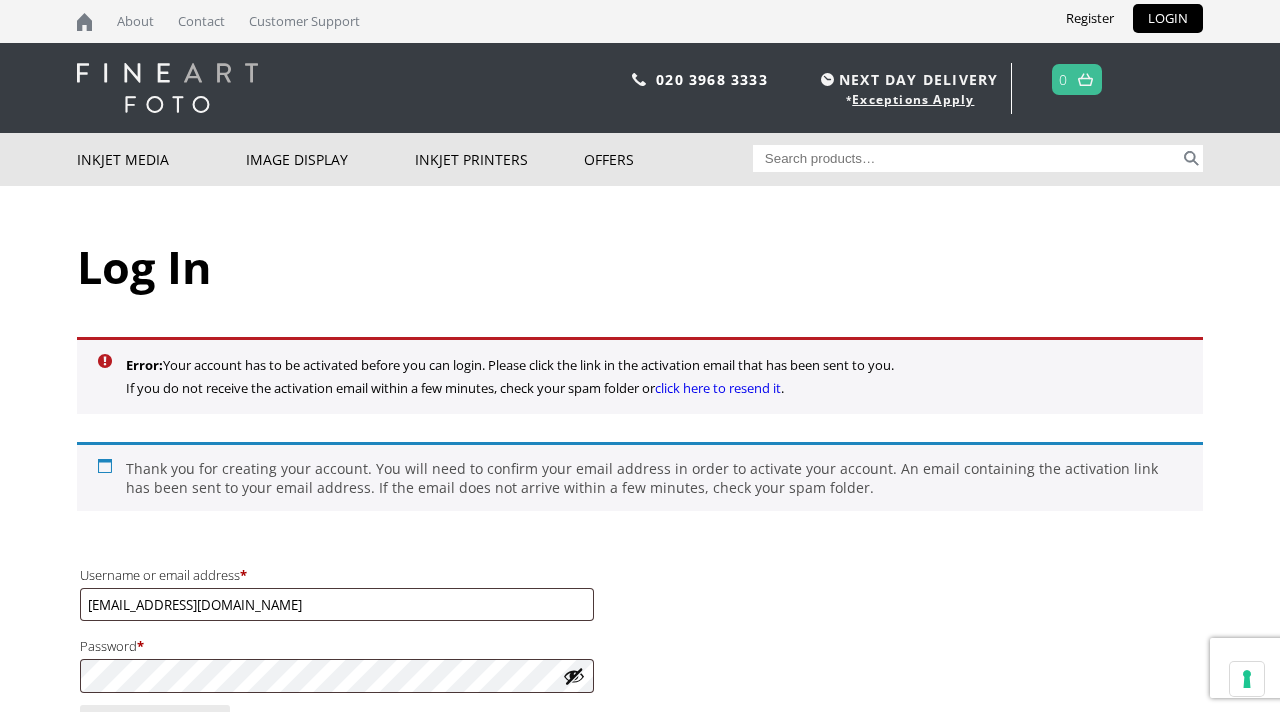 click on "Search for:" at bounding box center [967, 158] 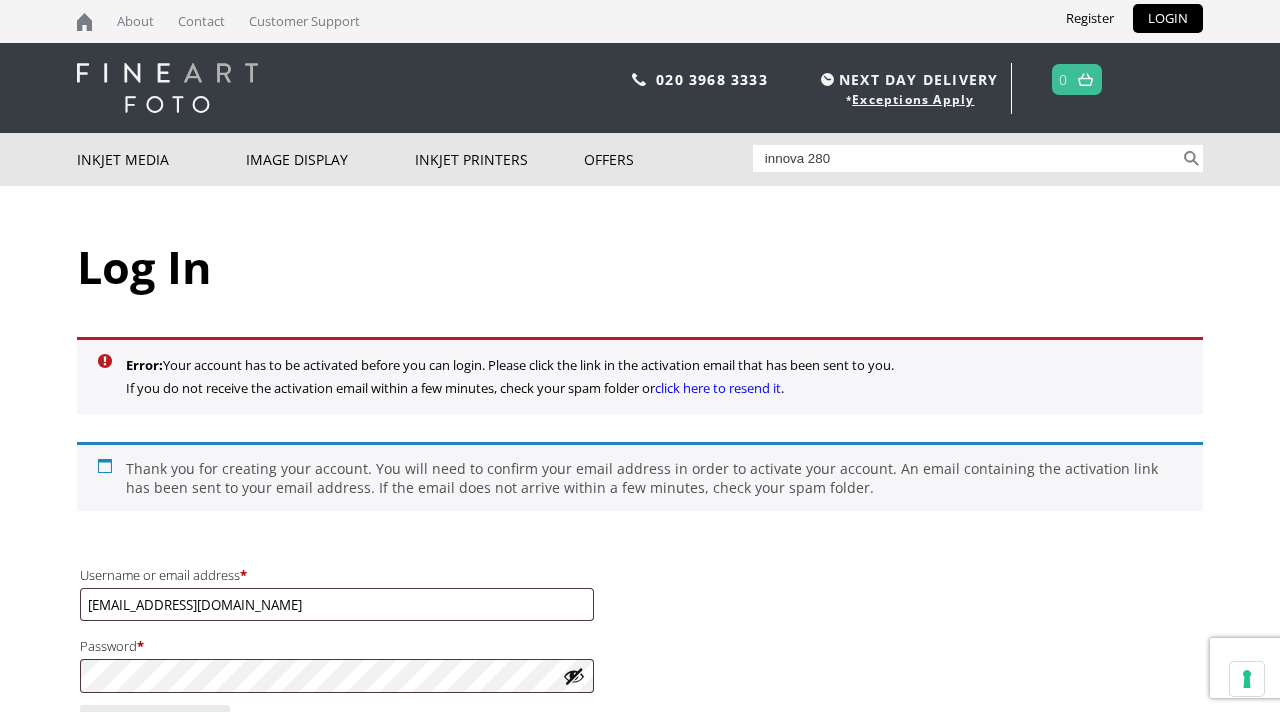 type on "innova 280" 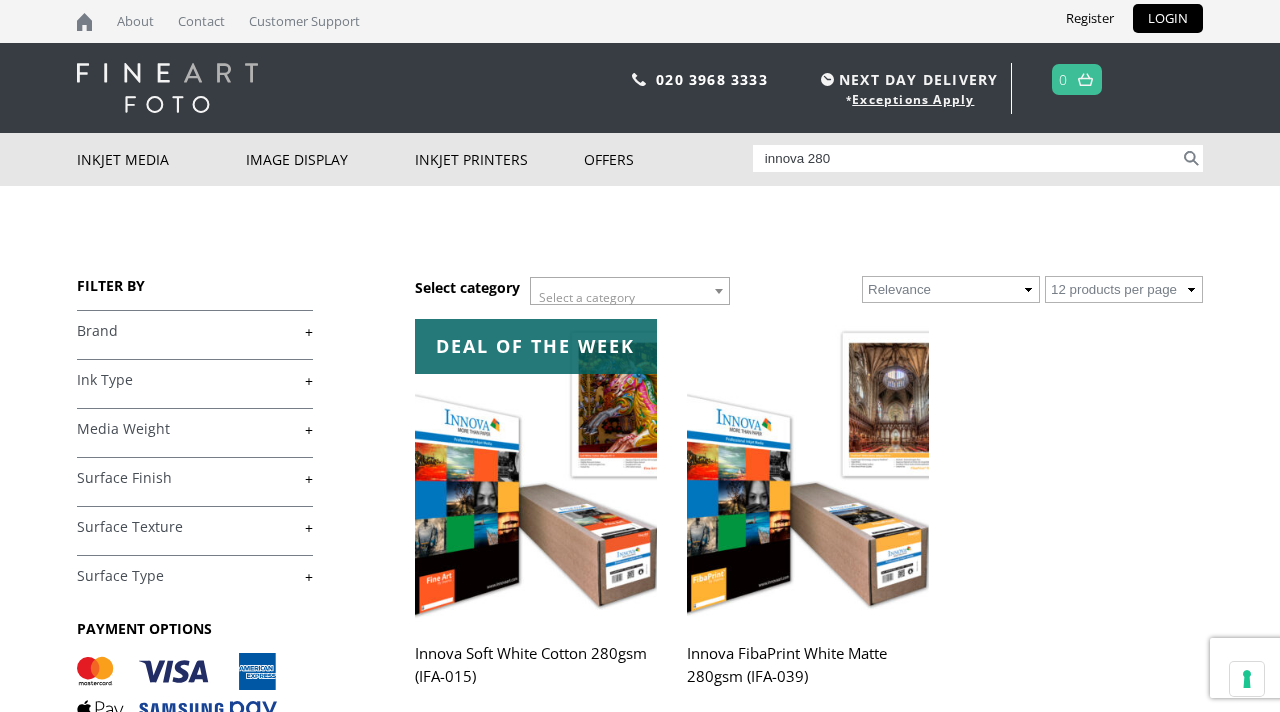 scroll, scrollTop: 209, scrollLeft: 0, axis: vertical 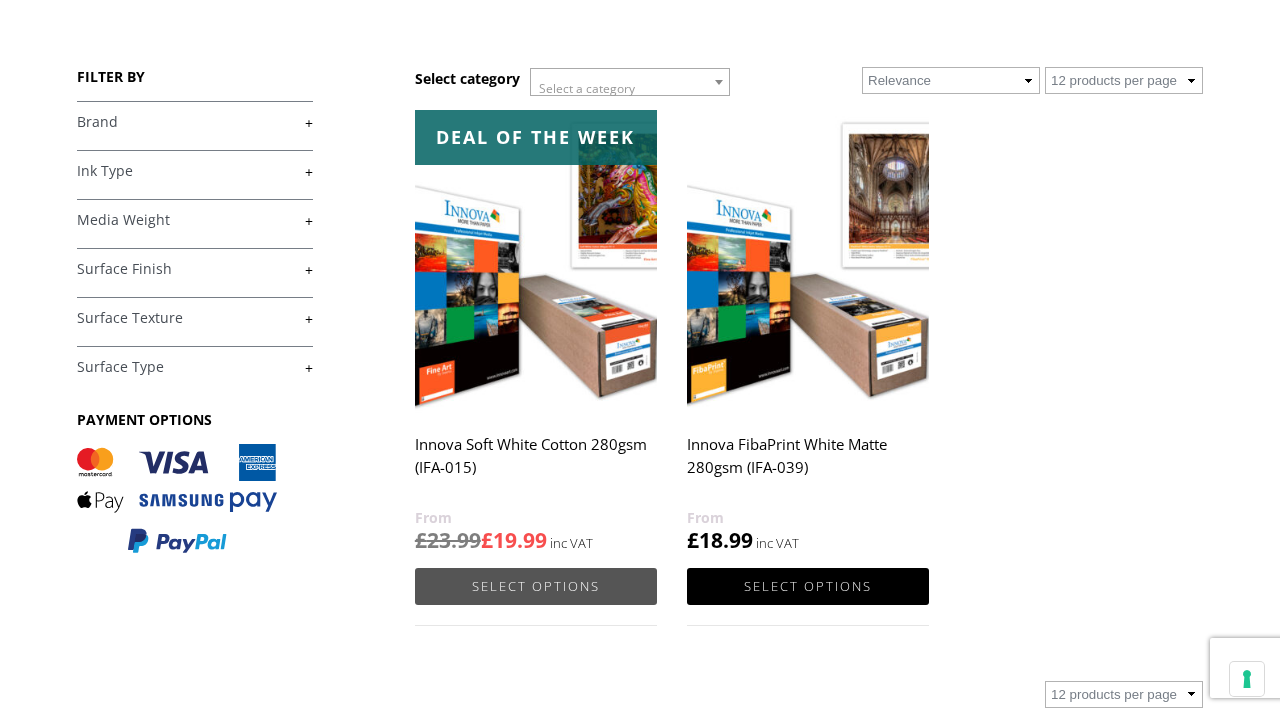 click on "Select options" at bounding box center [536, 586] 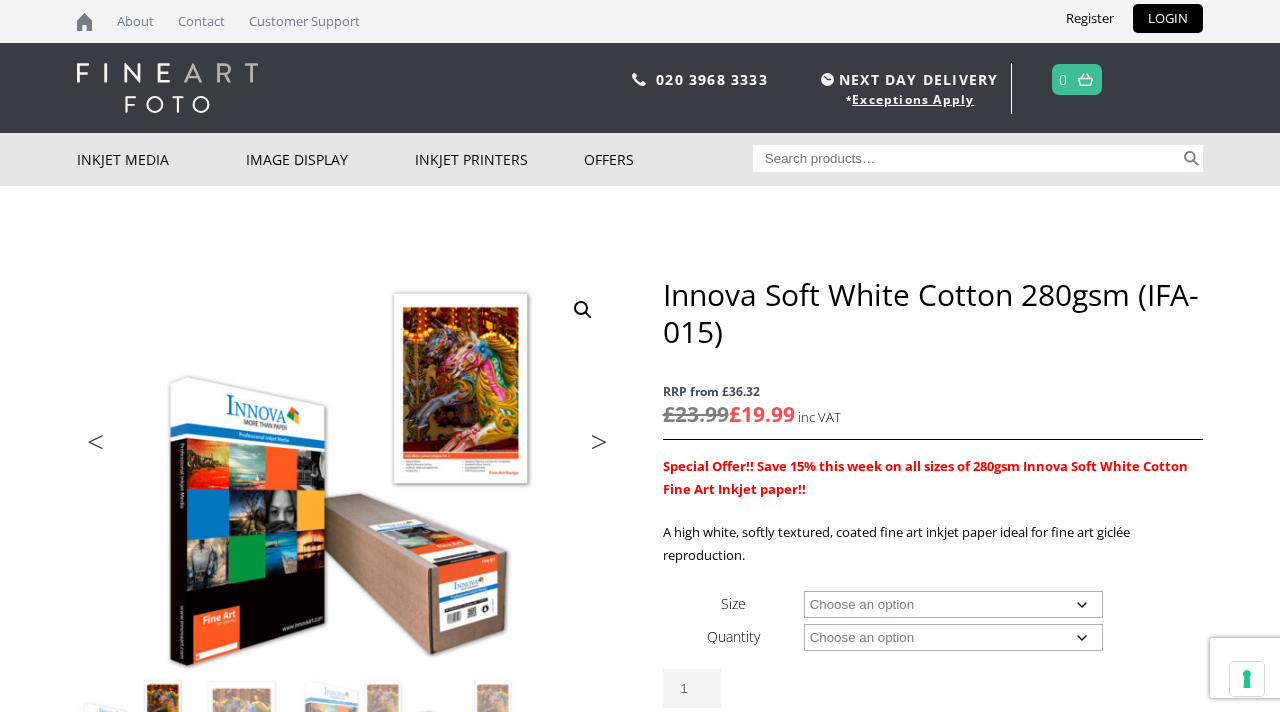 scroll, scrollTop: 0, scrollLeft: 0, axis: both 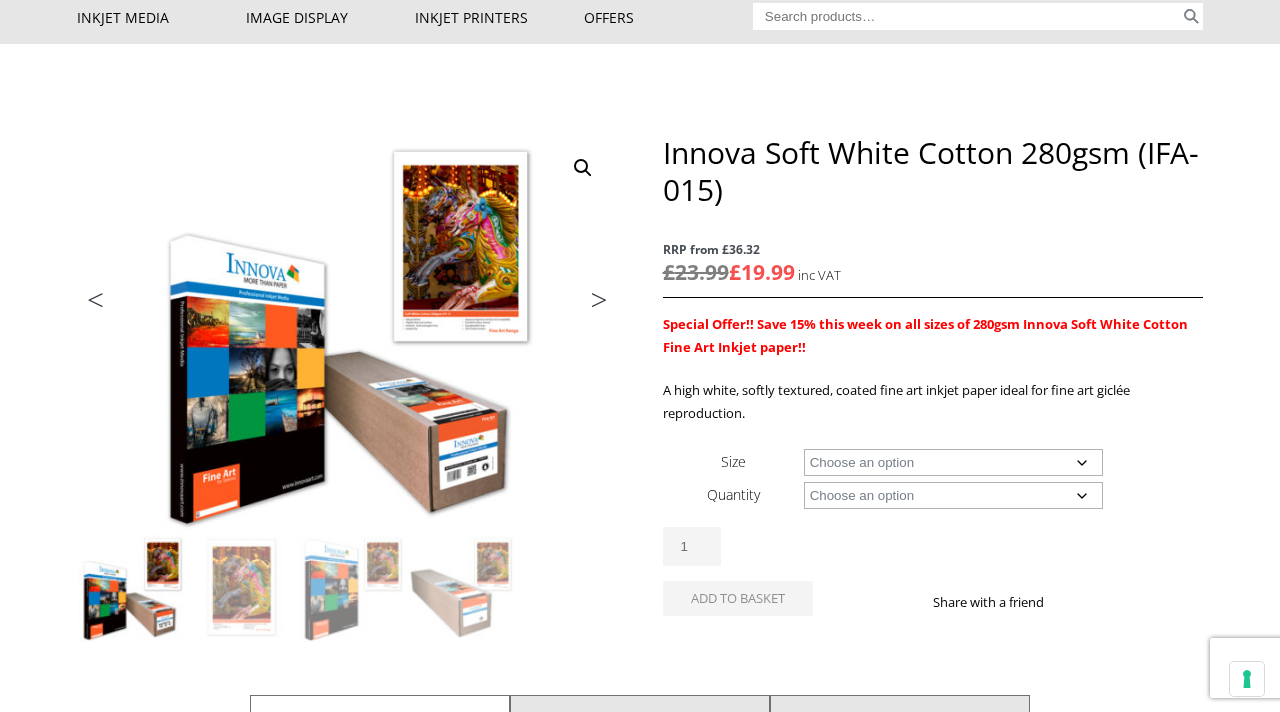click on "Choose an option A4 Sheet A3 Sheet A3+ Sheet A2 Sheet 17" Wide Roll 24" Wide Roll 36" Wide Roll 44" Wide Roll 60" Wide Roll" 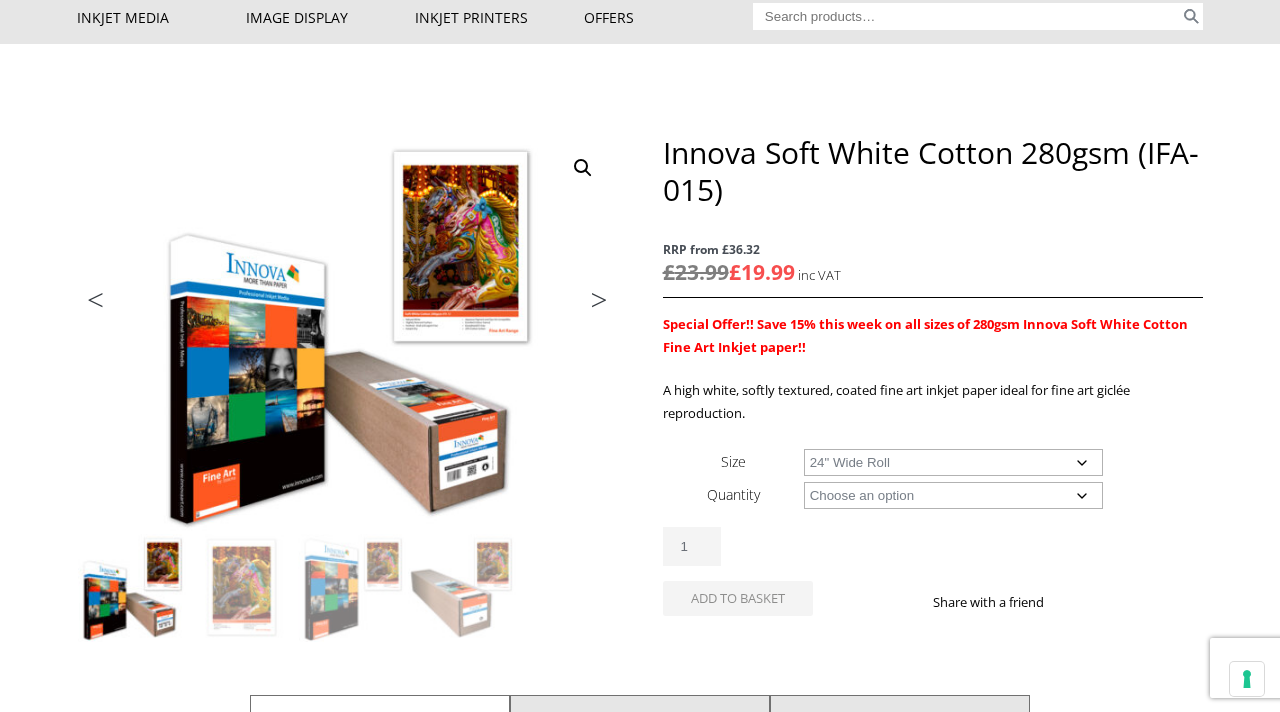 select on "24-wide-roll" 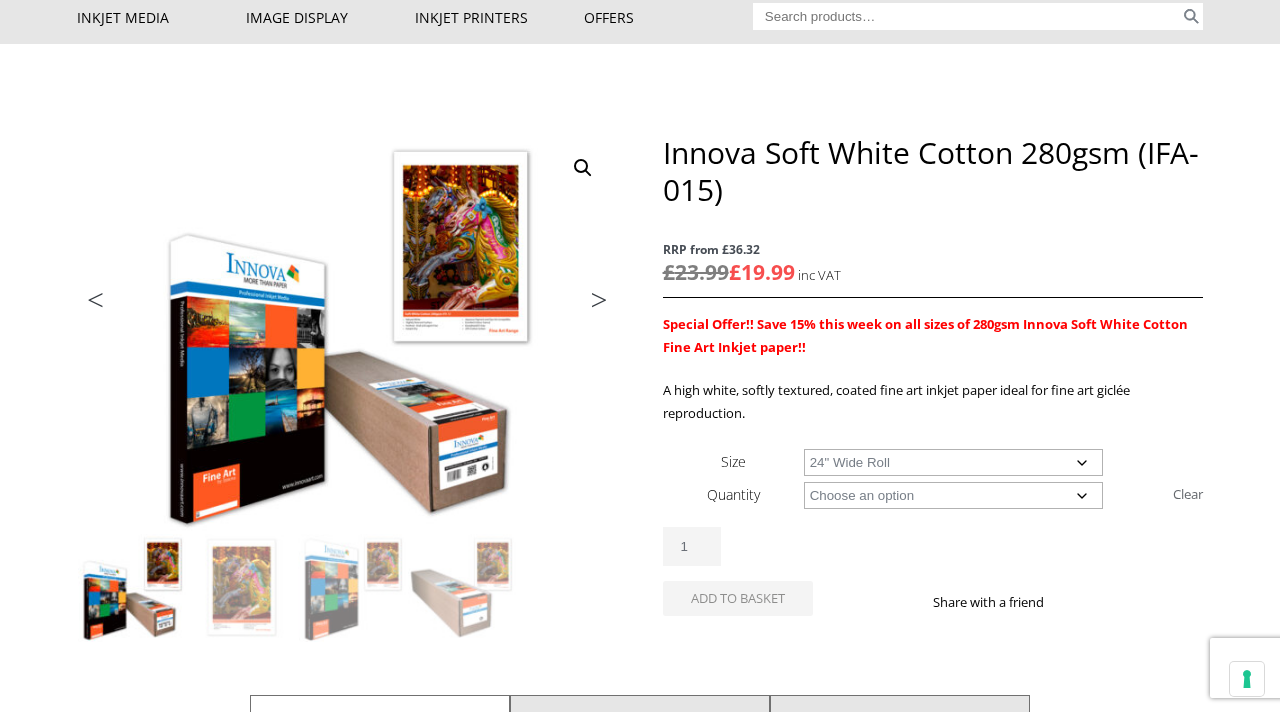 click on "Choose an option 15m" 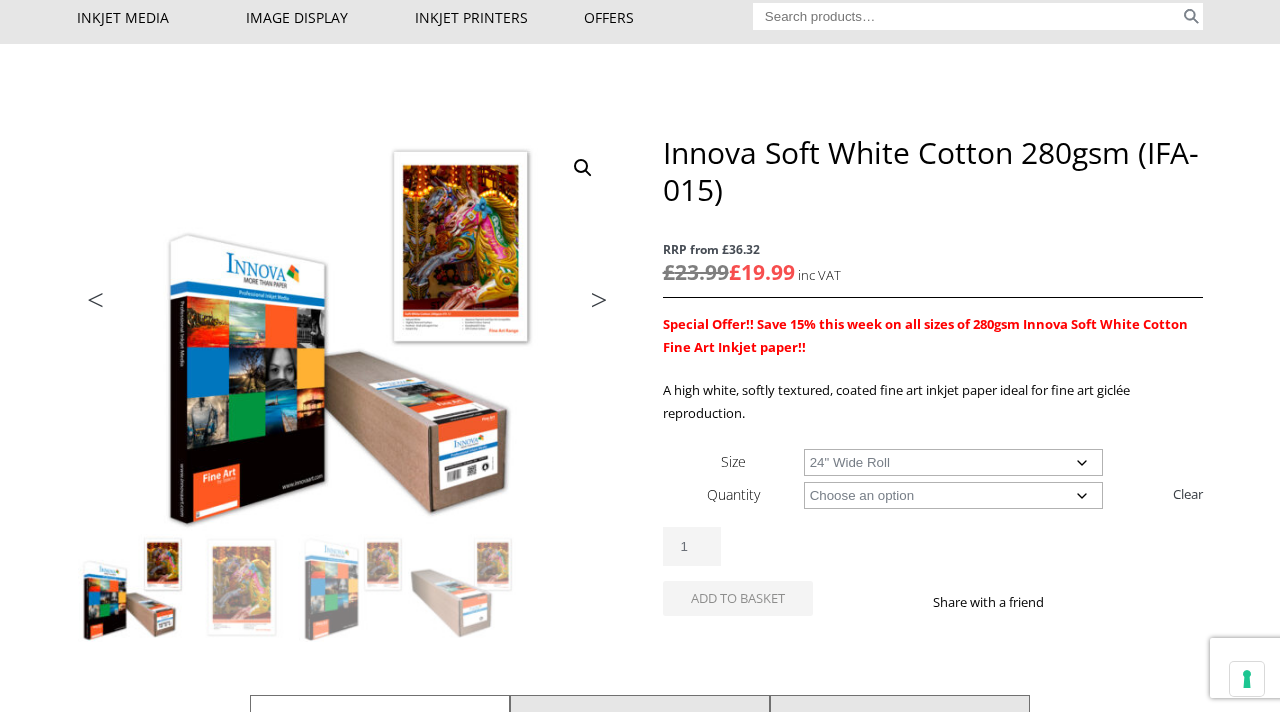 select on "15m" 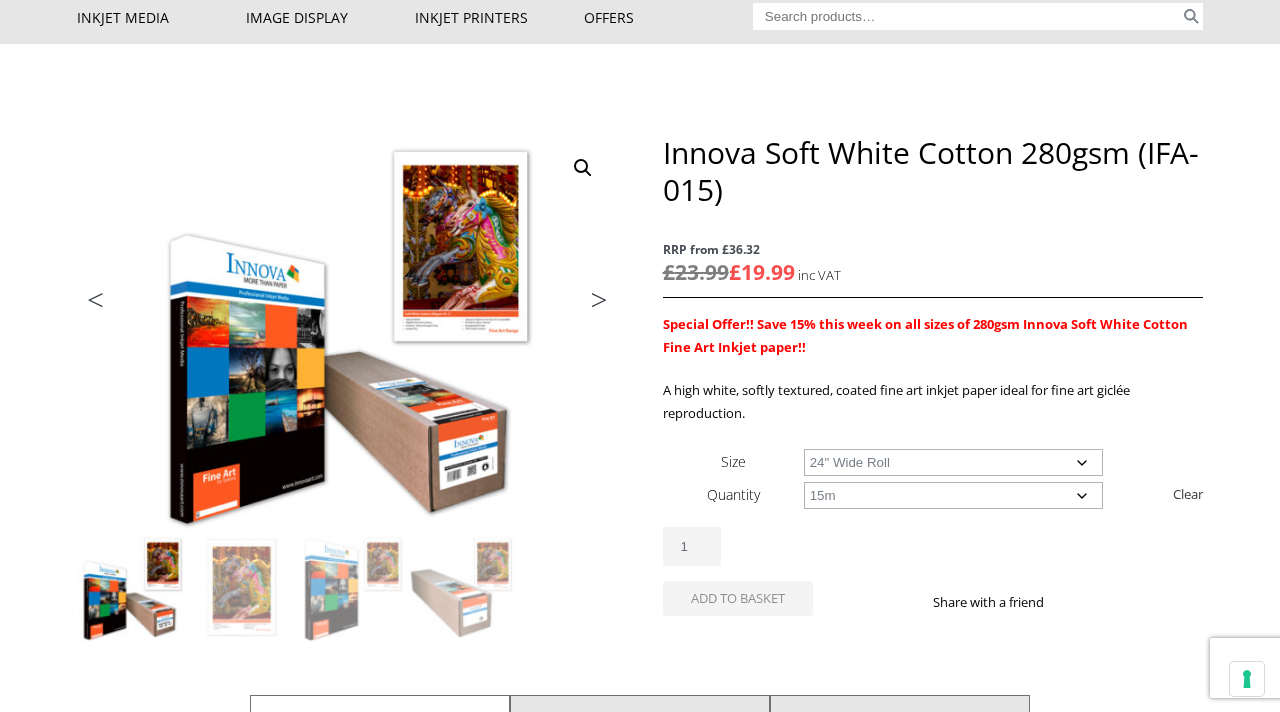 select on "24-wide-roll" 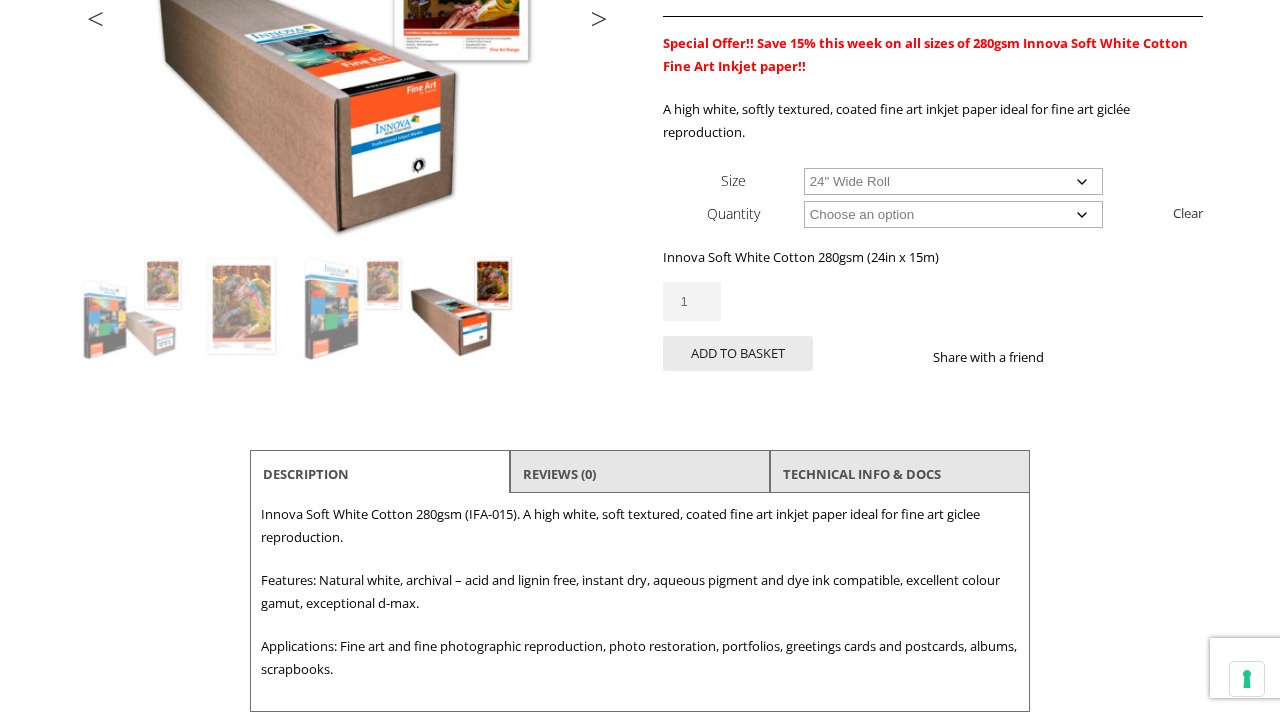 scroll, scrollTop: 411, scrollLeft: 0, axis: vertical 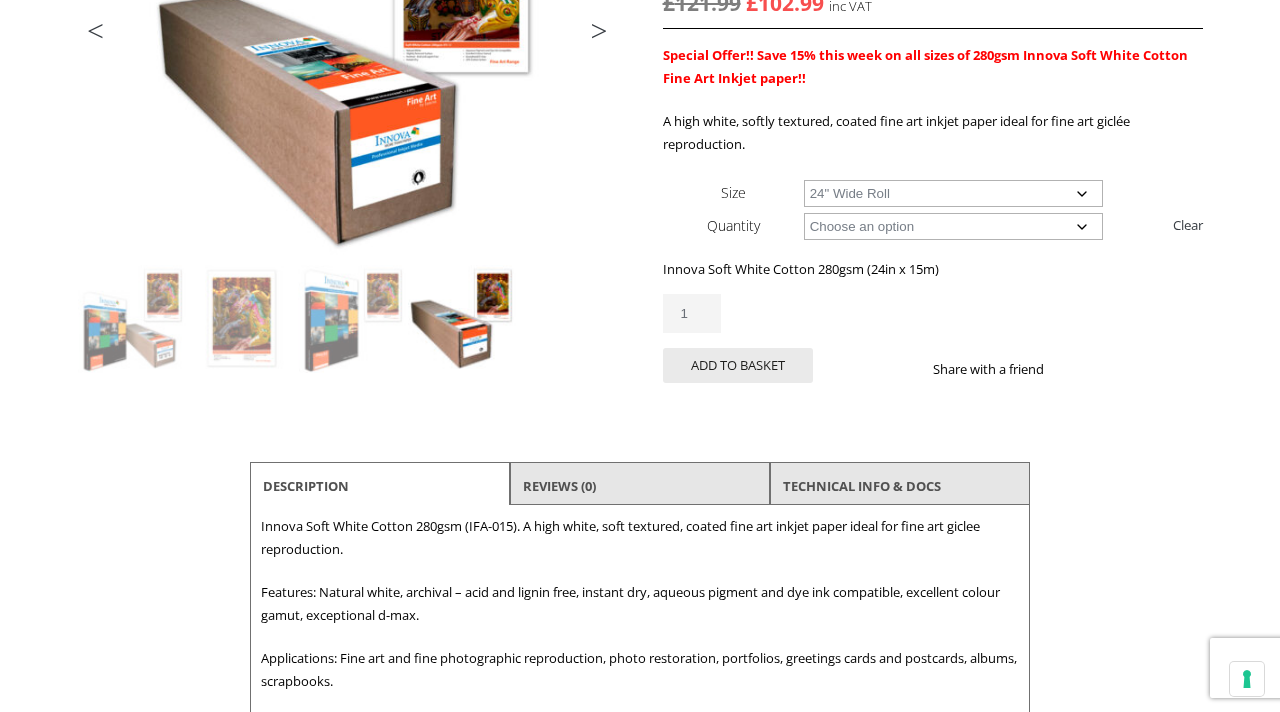click on "1" 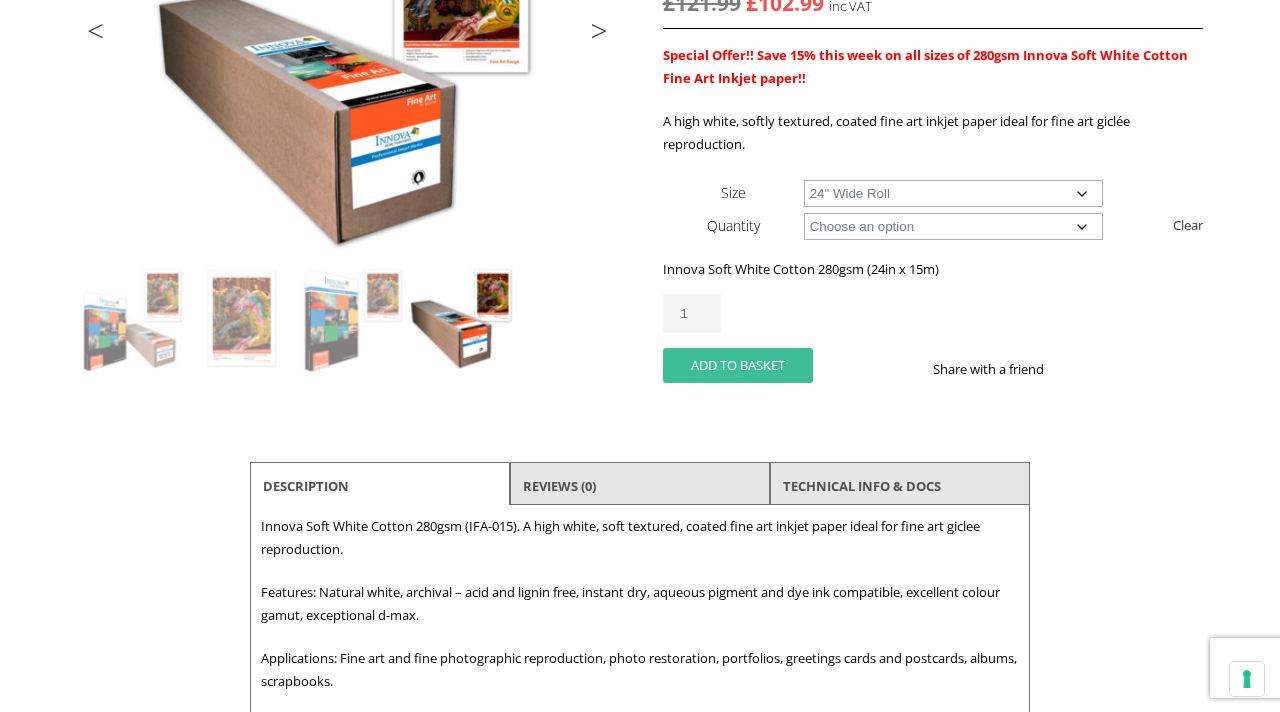 click on "Add to basket" 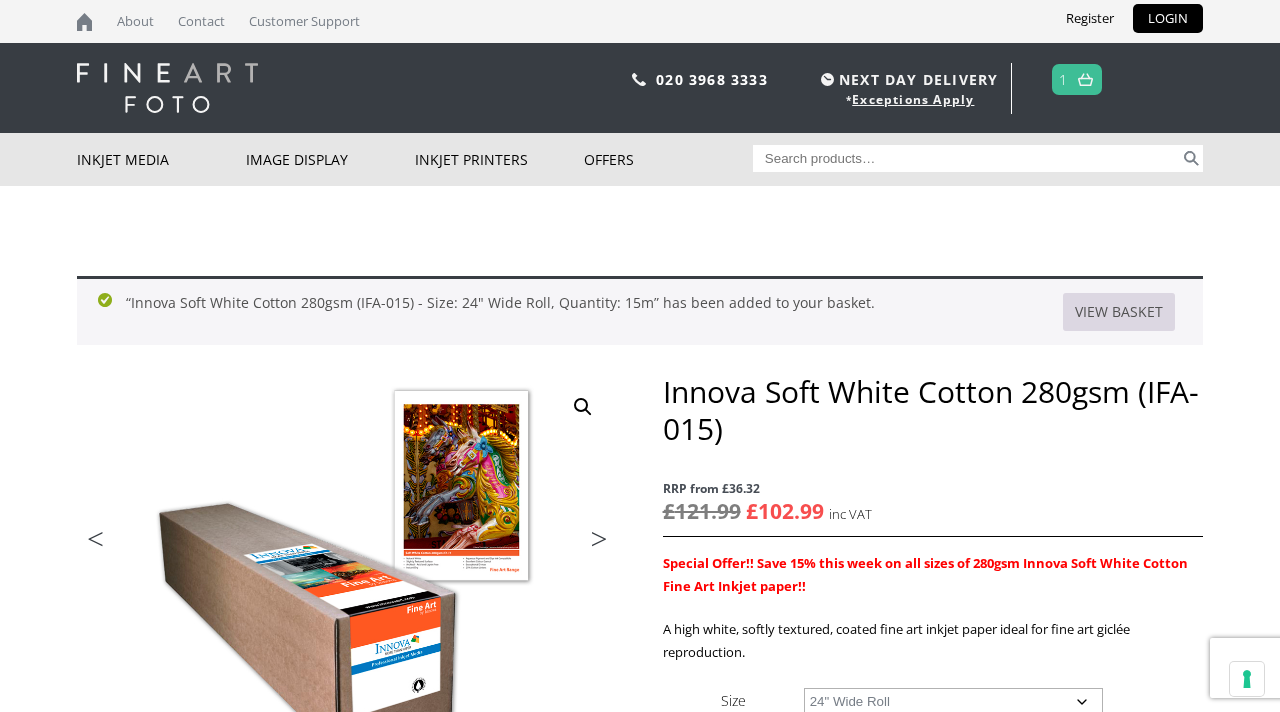 click on "View basket" at bounding box center (1119, 312) 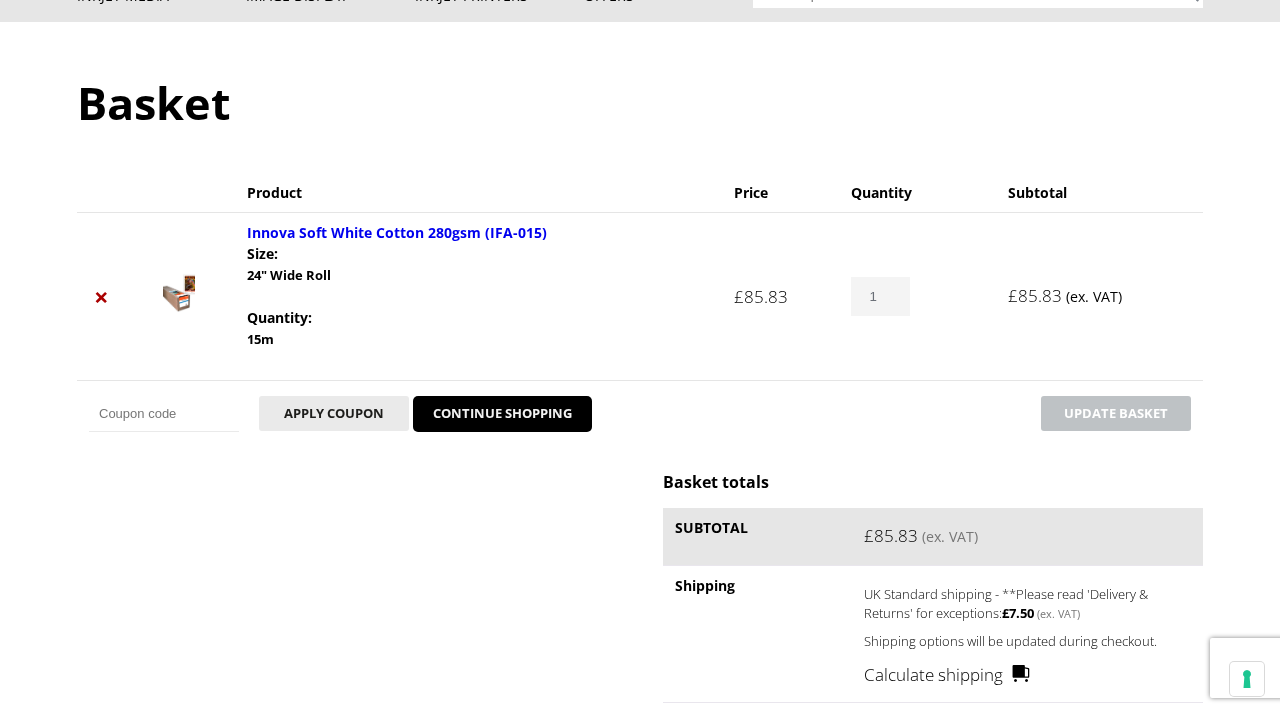 scroll, scrollTop: 164, scrollLeft: 0, axis: vertical 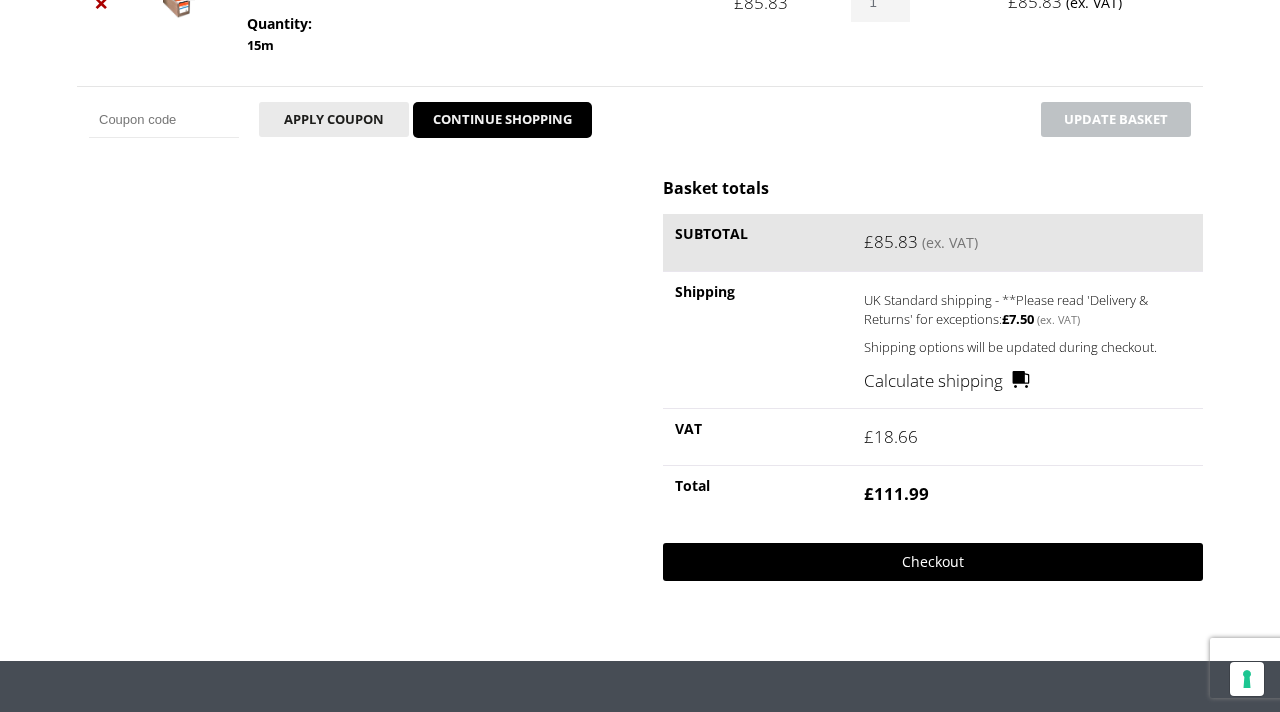 click on "Checkout" at bounding box center [933, 562] 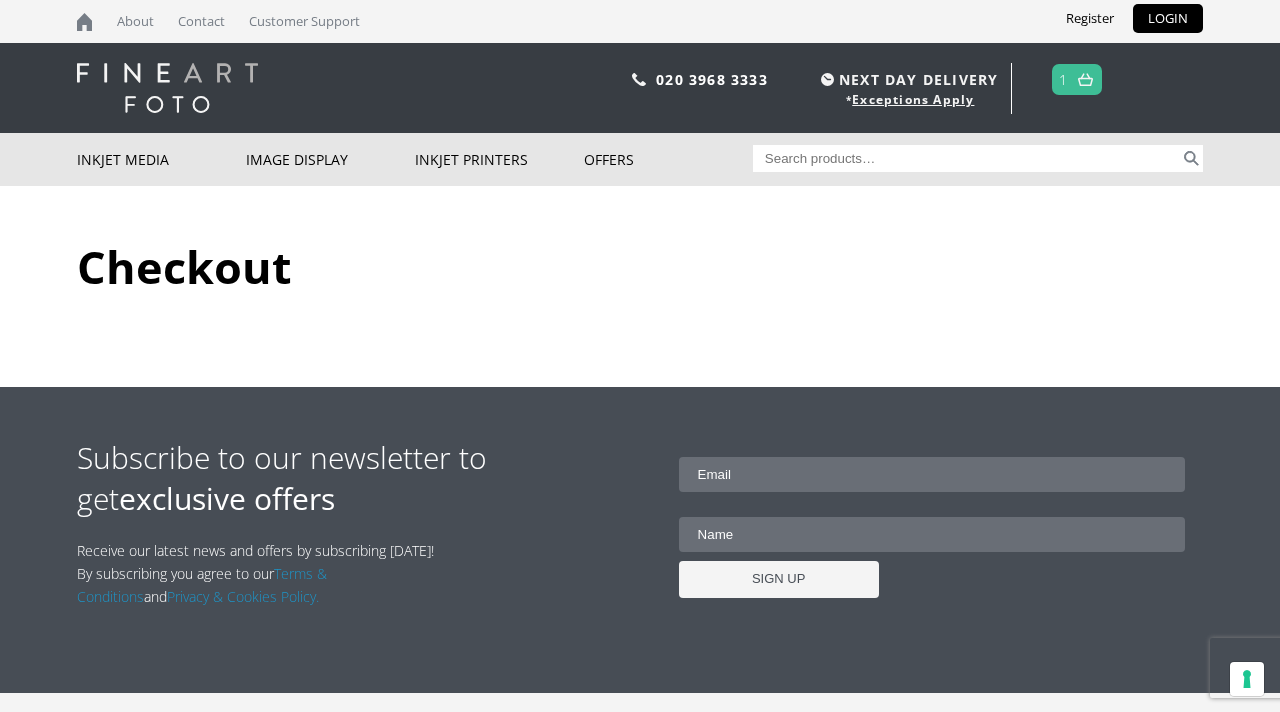scroll, scrollTop: 0, scrollLeft: 0, axis: both 